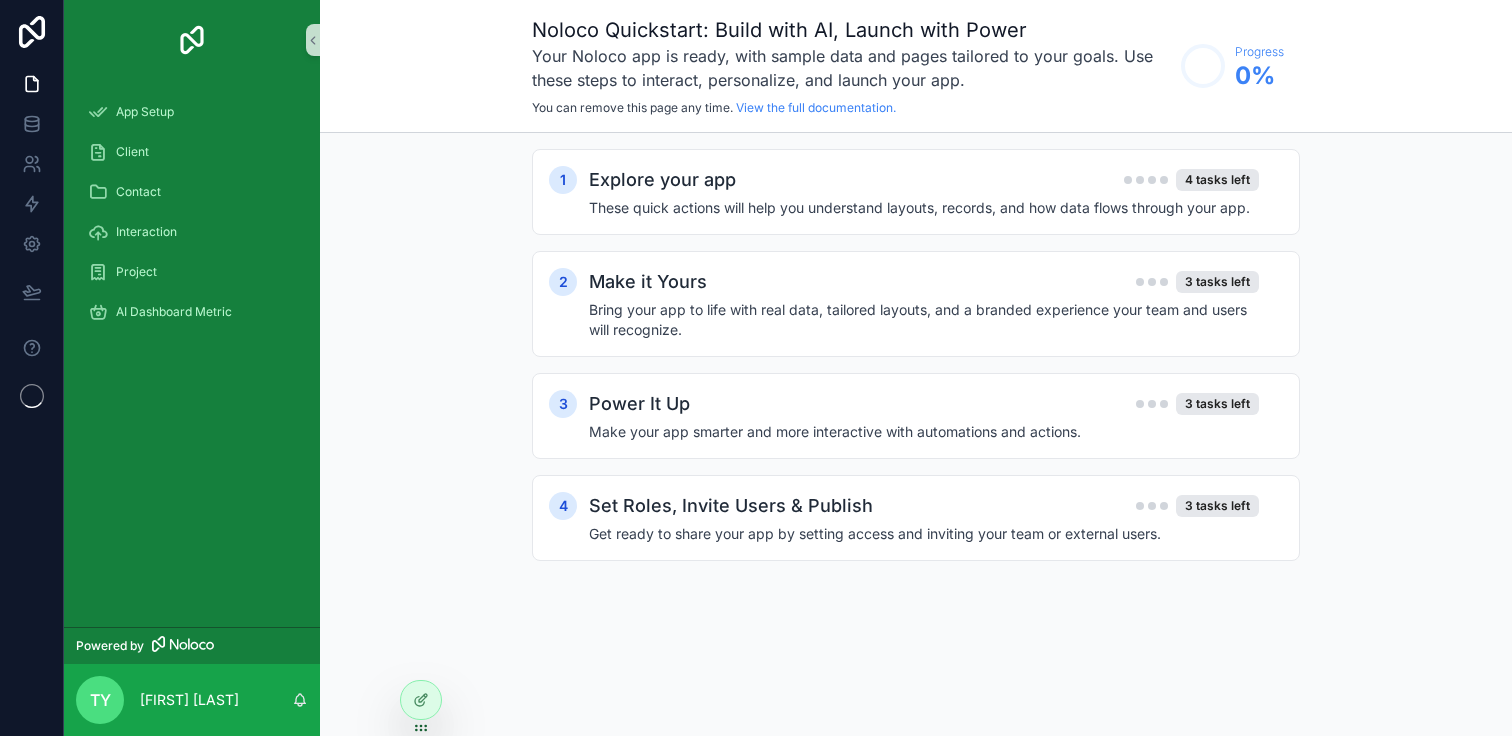 scroll, scrollTop: 0, scrollLeft: 0, axis: both 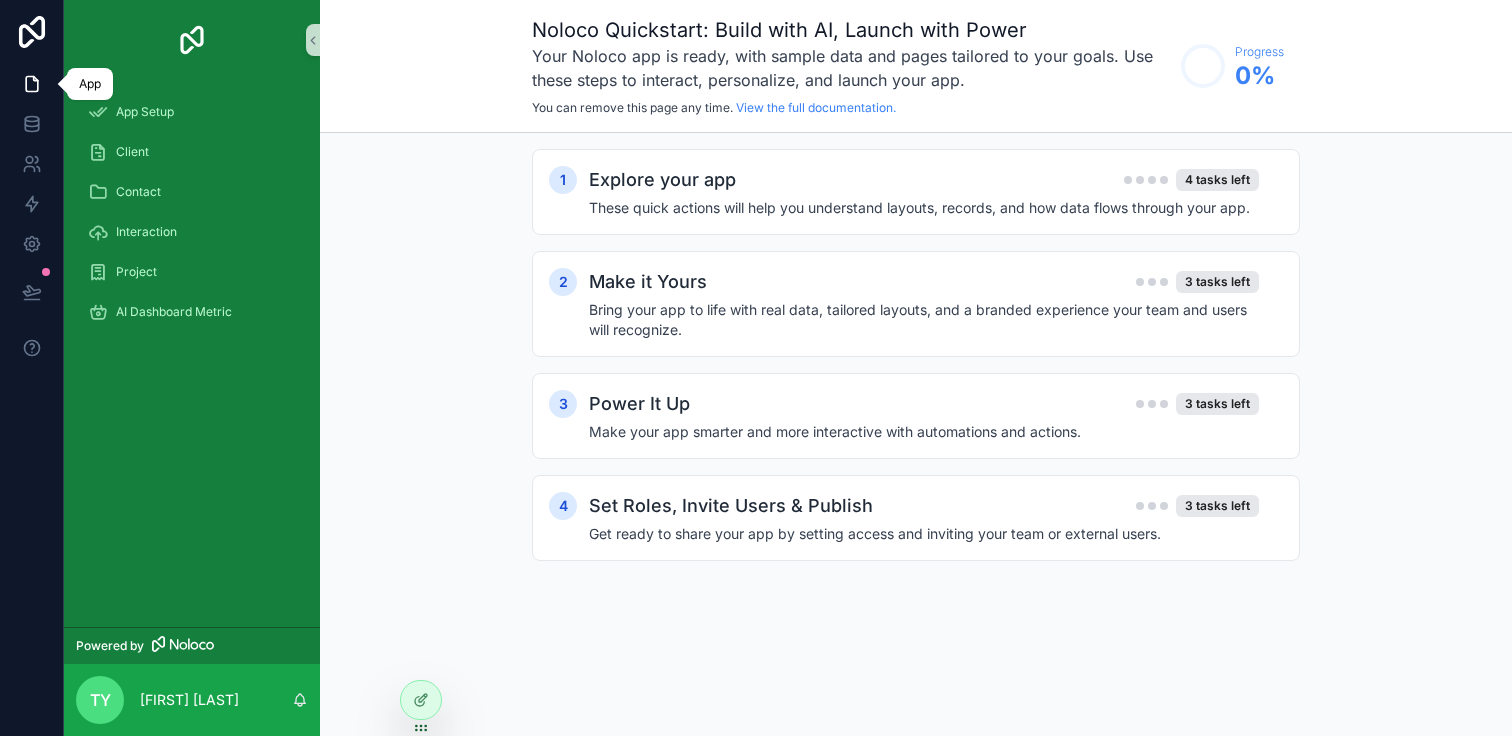 click at bounding box center [31, 84] 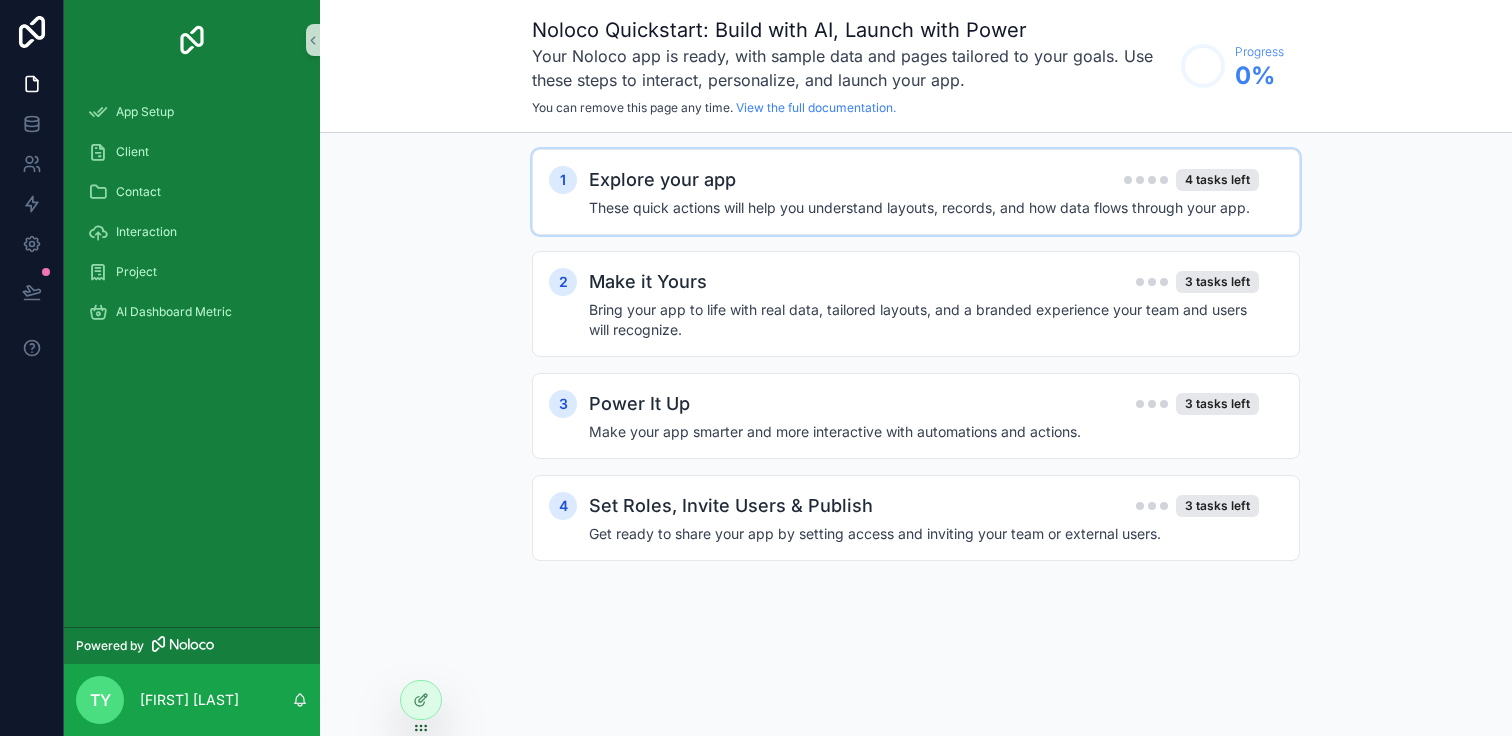 click on "Explore your app 4 tasks left" at bounding box center [924, 180] 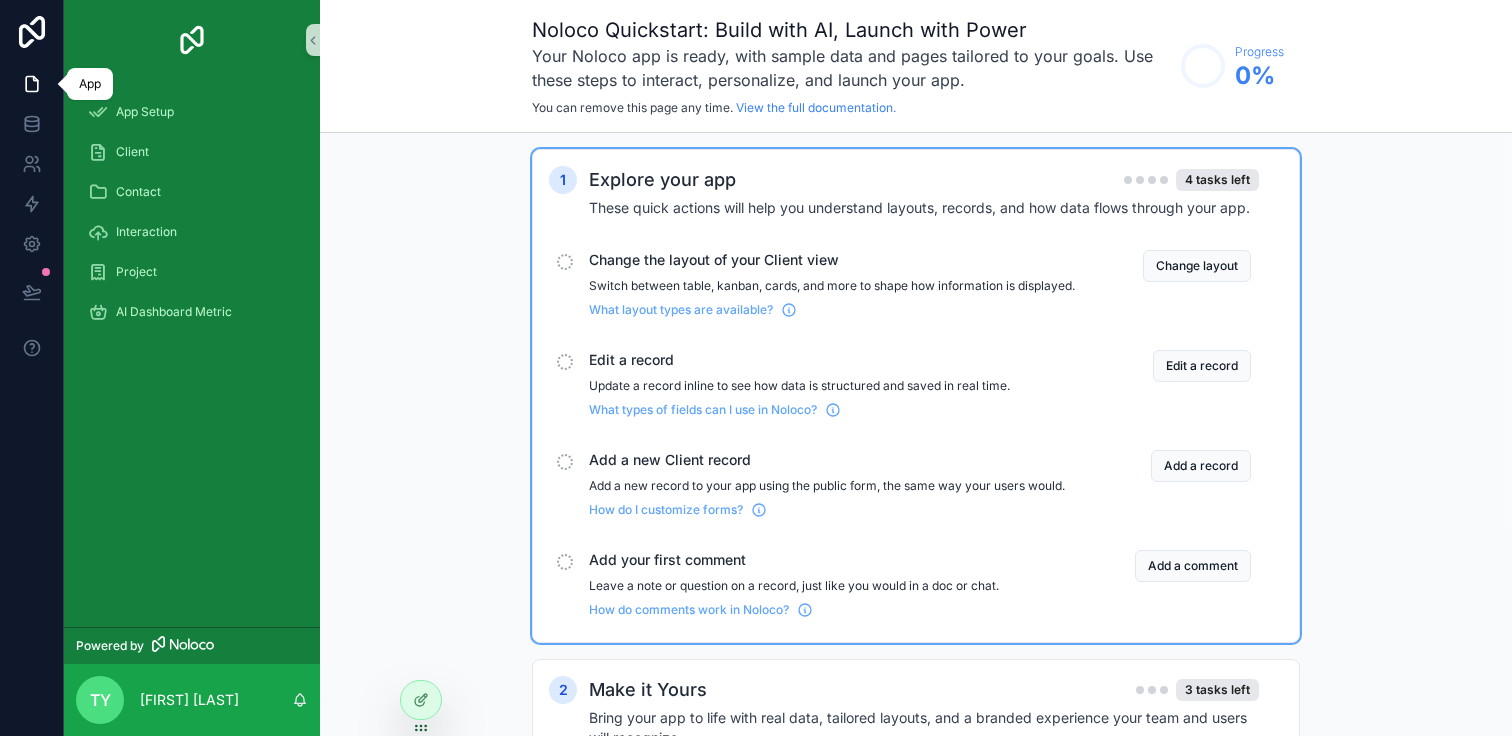 click 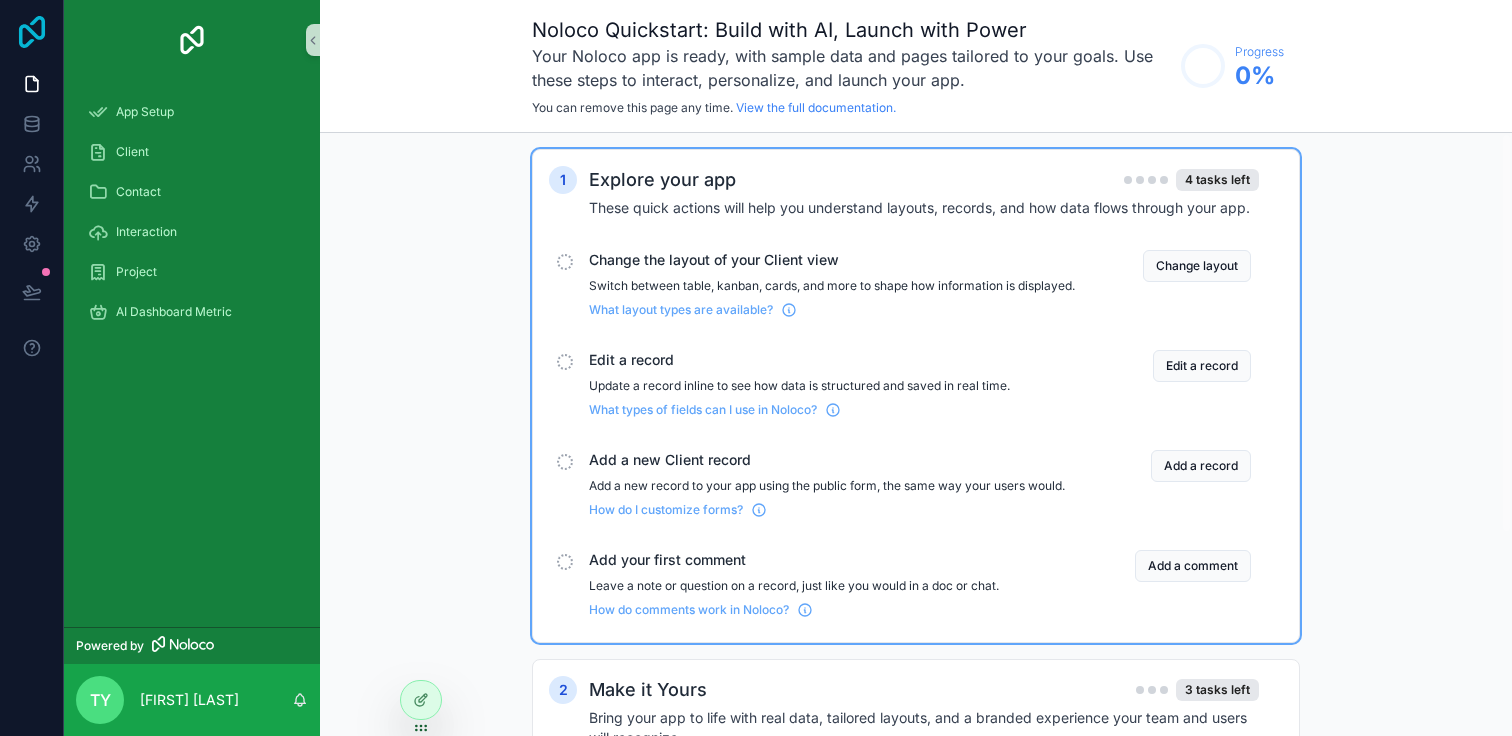click 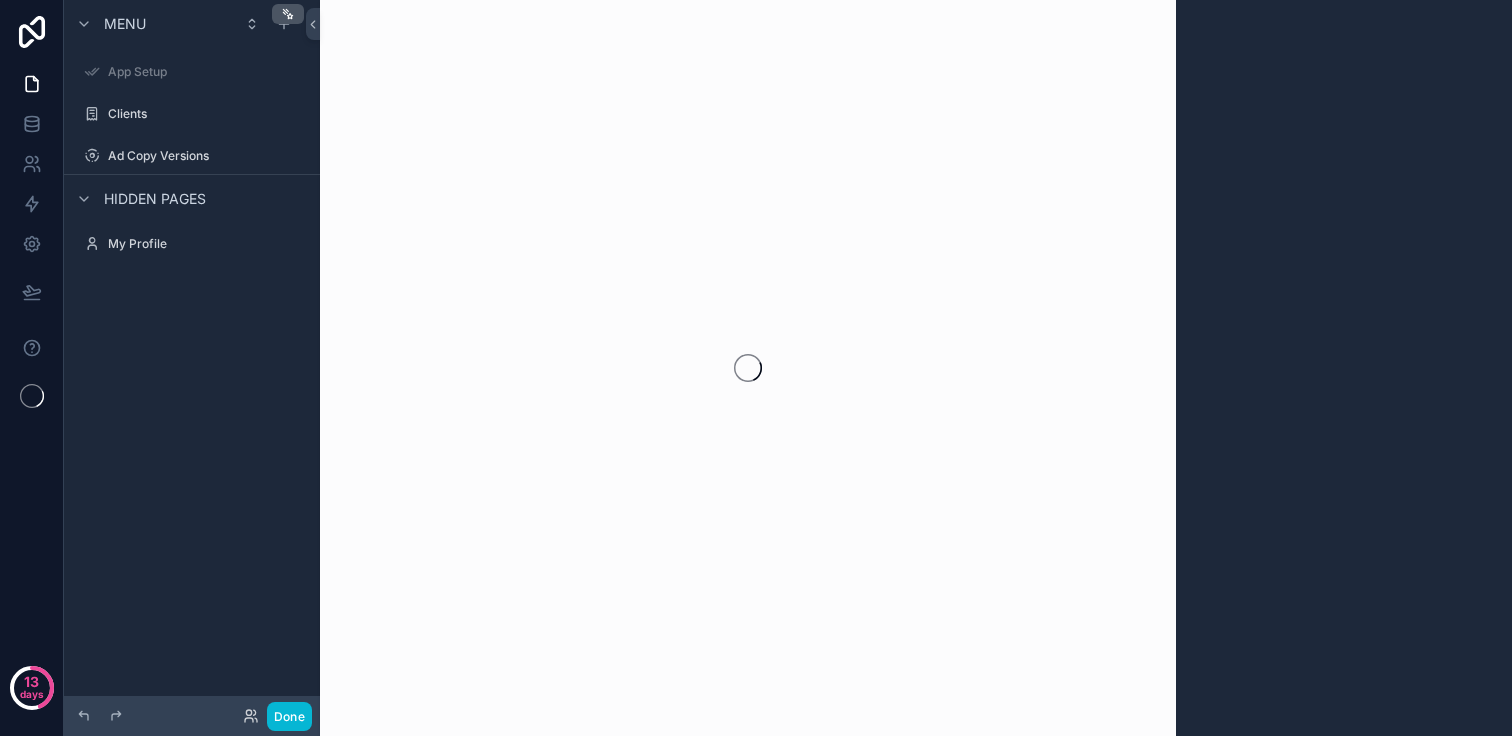 scroll, scrollTop: 0, scrollLeft: 0, axis: both 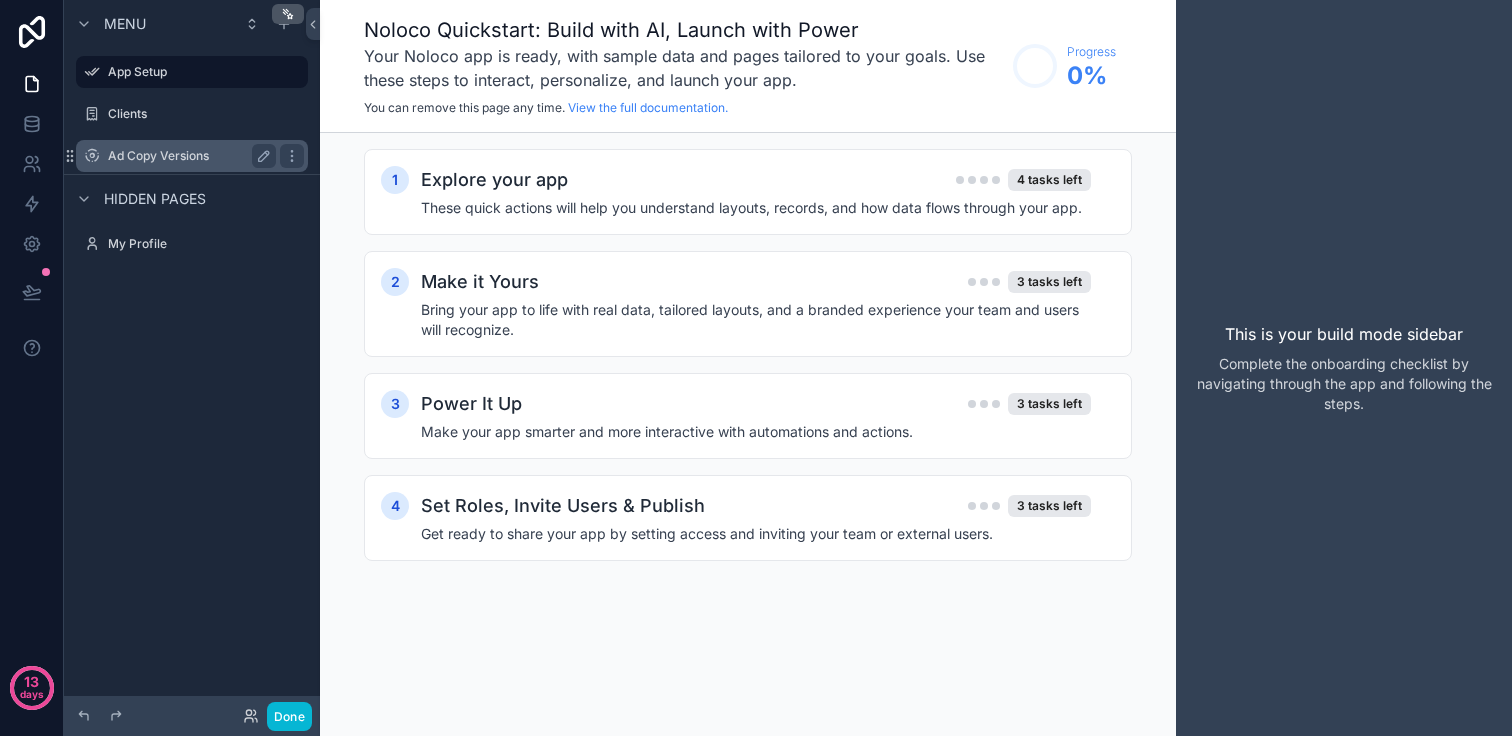 click on "Ad Copy Versions" at bounding box center [192, 156] 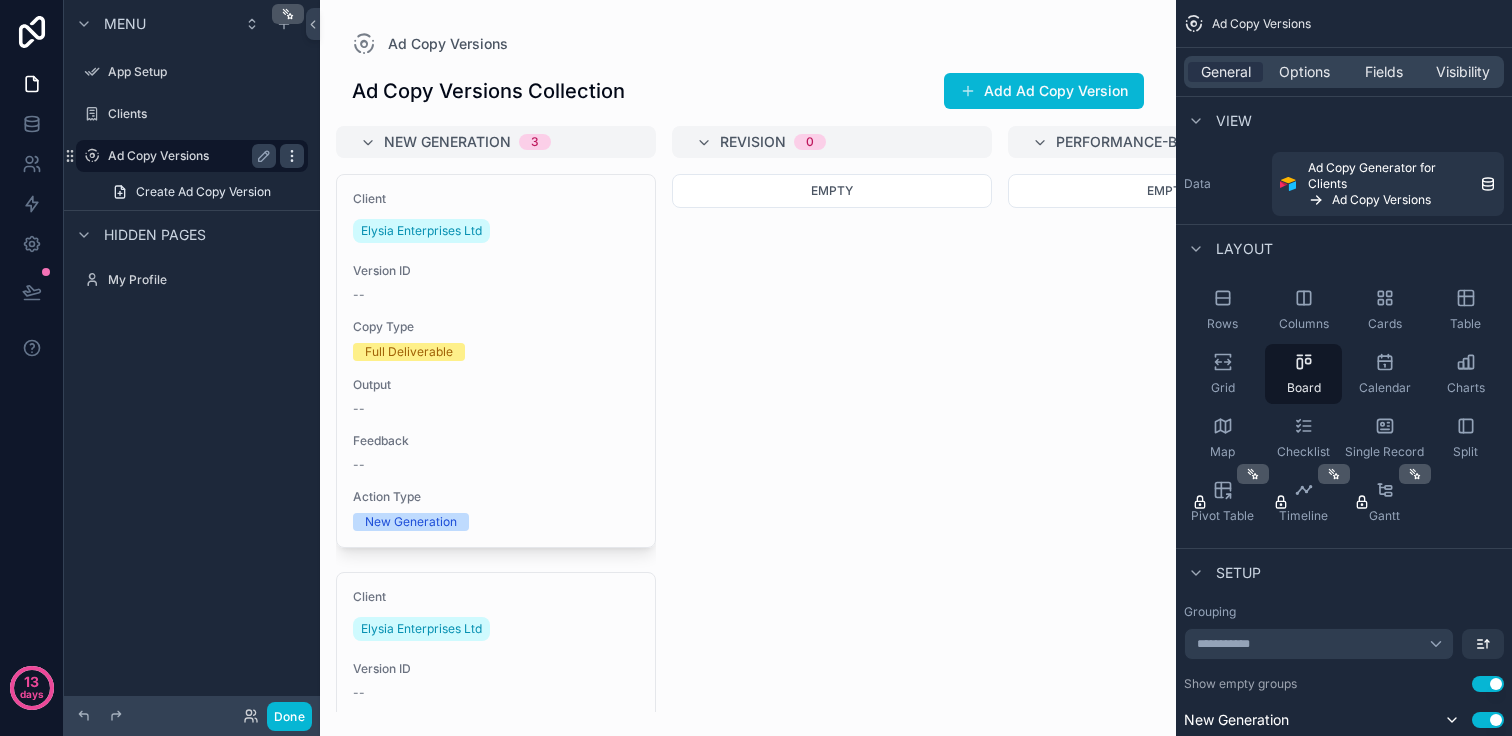 click 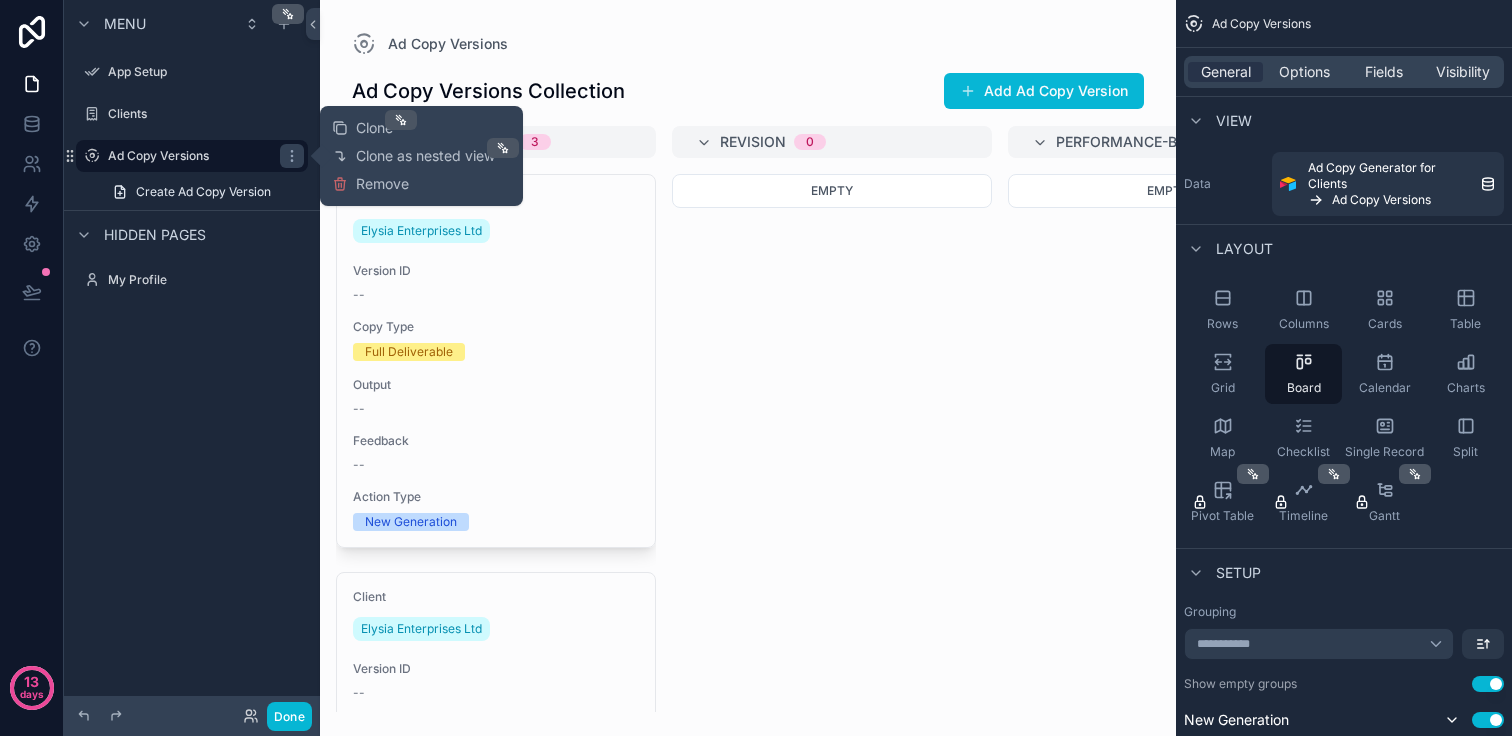 click on "Menu App Setup Clients Ad Copy Versions Create Ad Copy Version Hidden pages My Profile" at bounding box center (192, 356) 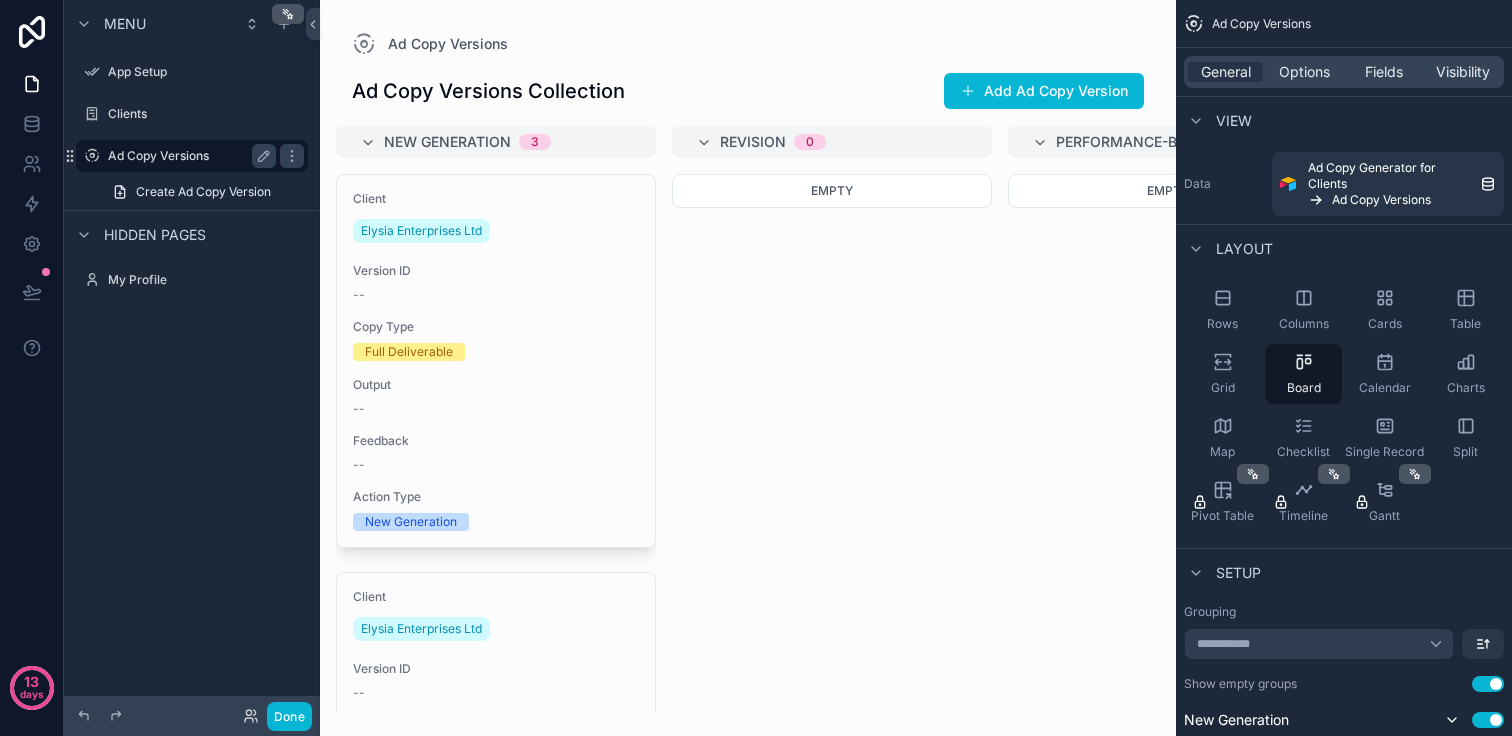 click on "Ad Copy Versions" at bounding box center [188, 156] 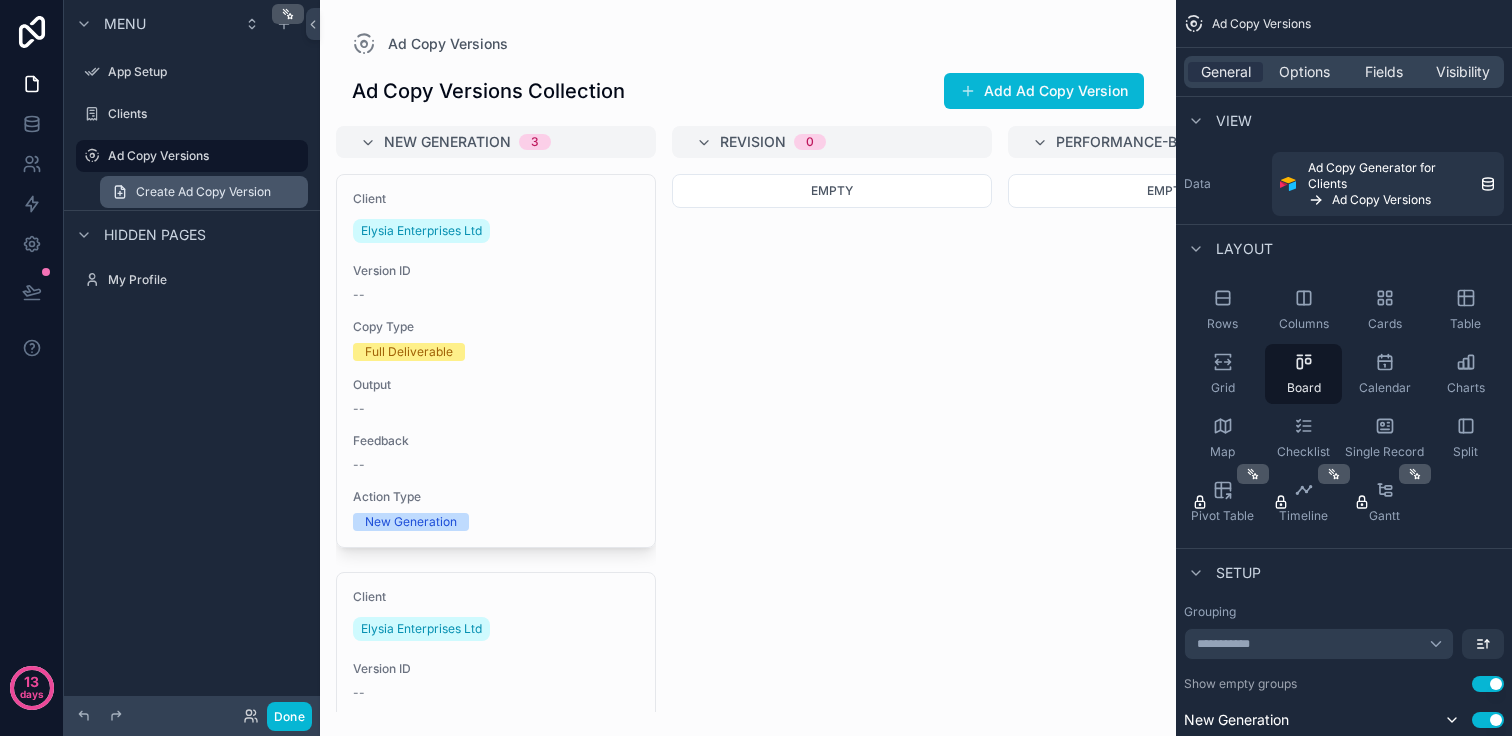 click on "Create Ad Copy Version" at bounding box center [203, 192] 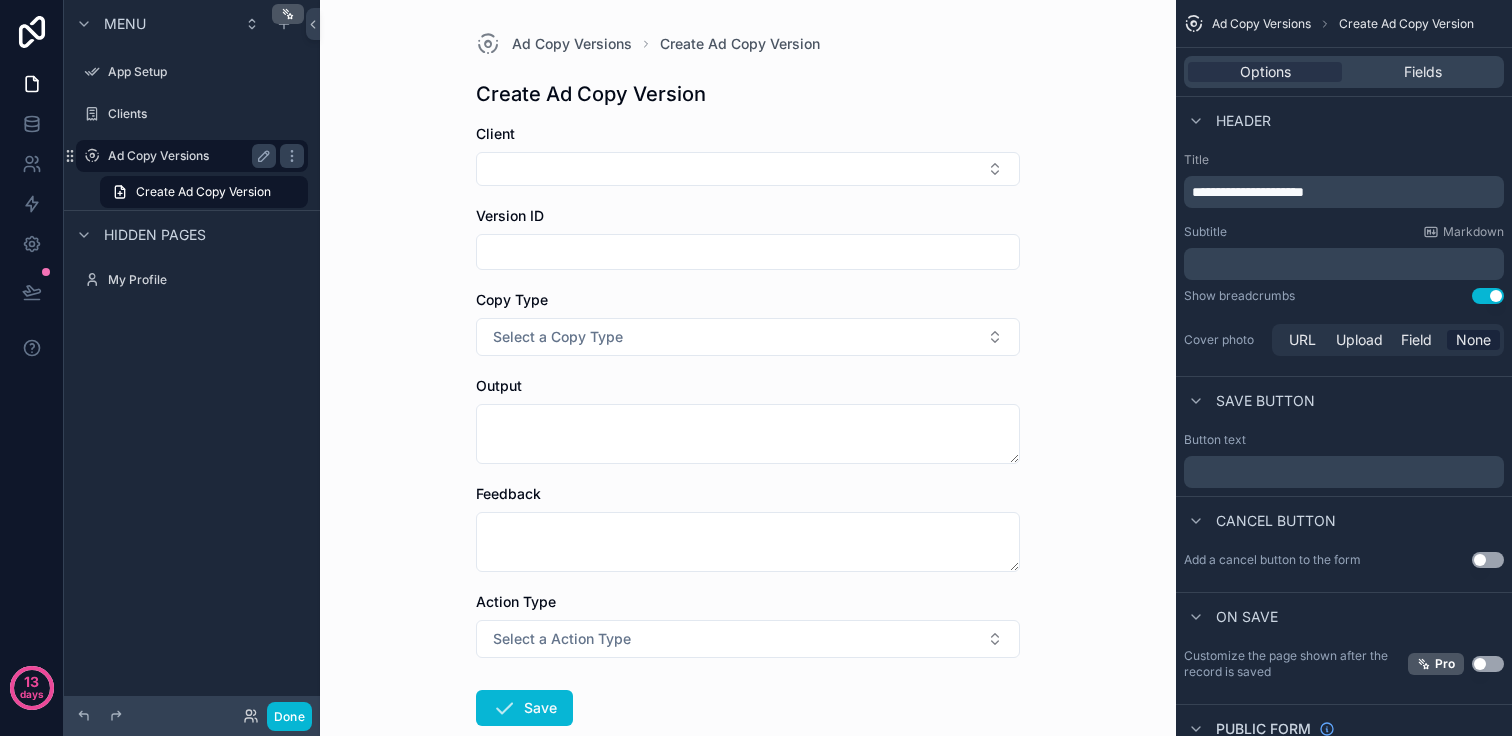 click on "Ad Copy Versions" at bounding box center (188, 156) 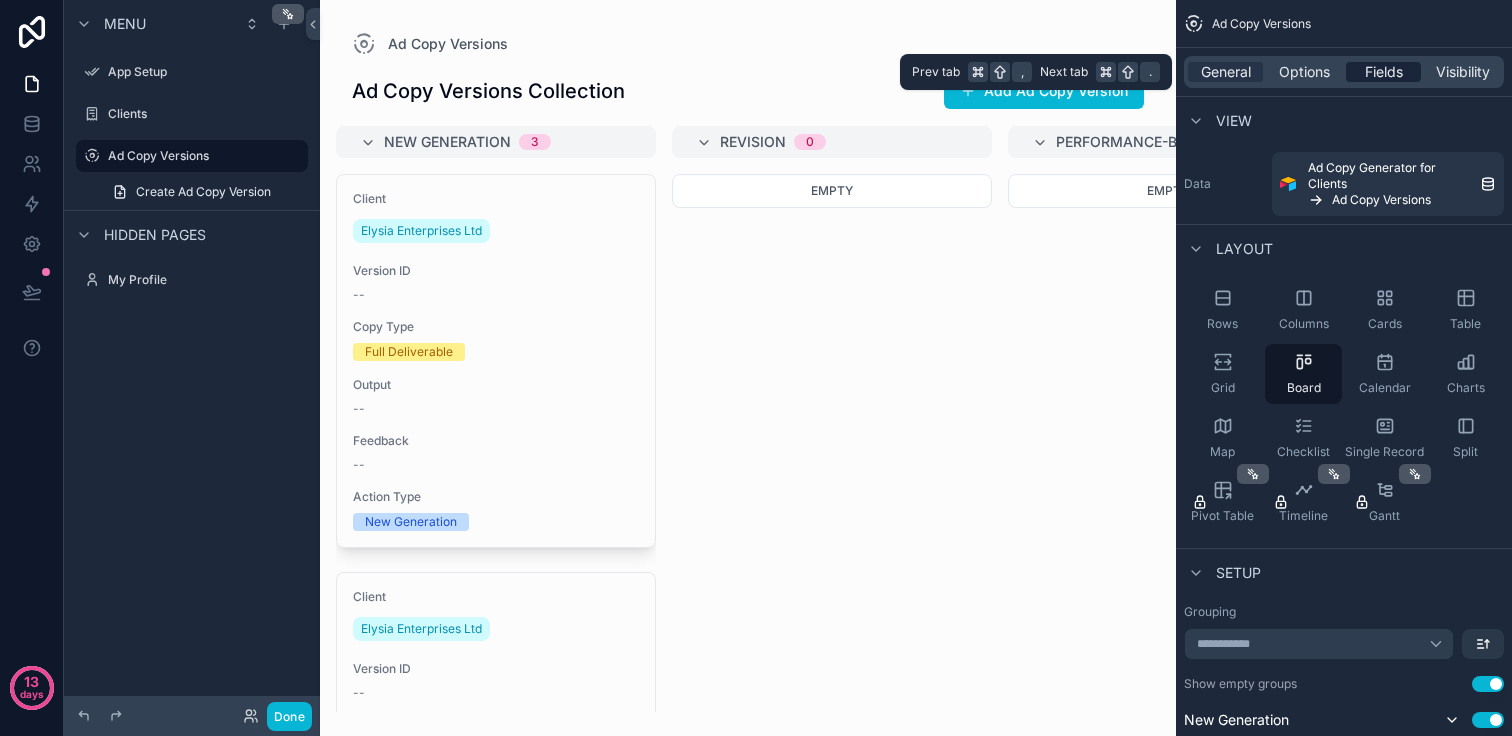 click on "Fields" at bounding box center [1384, 72] 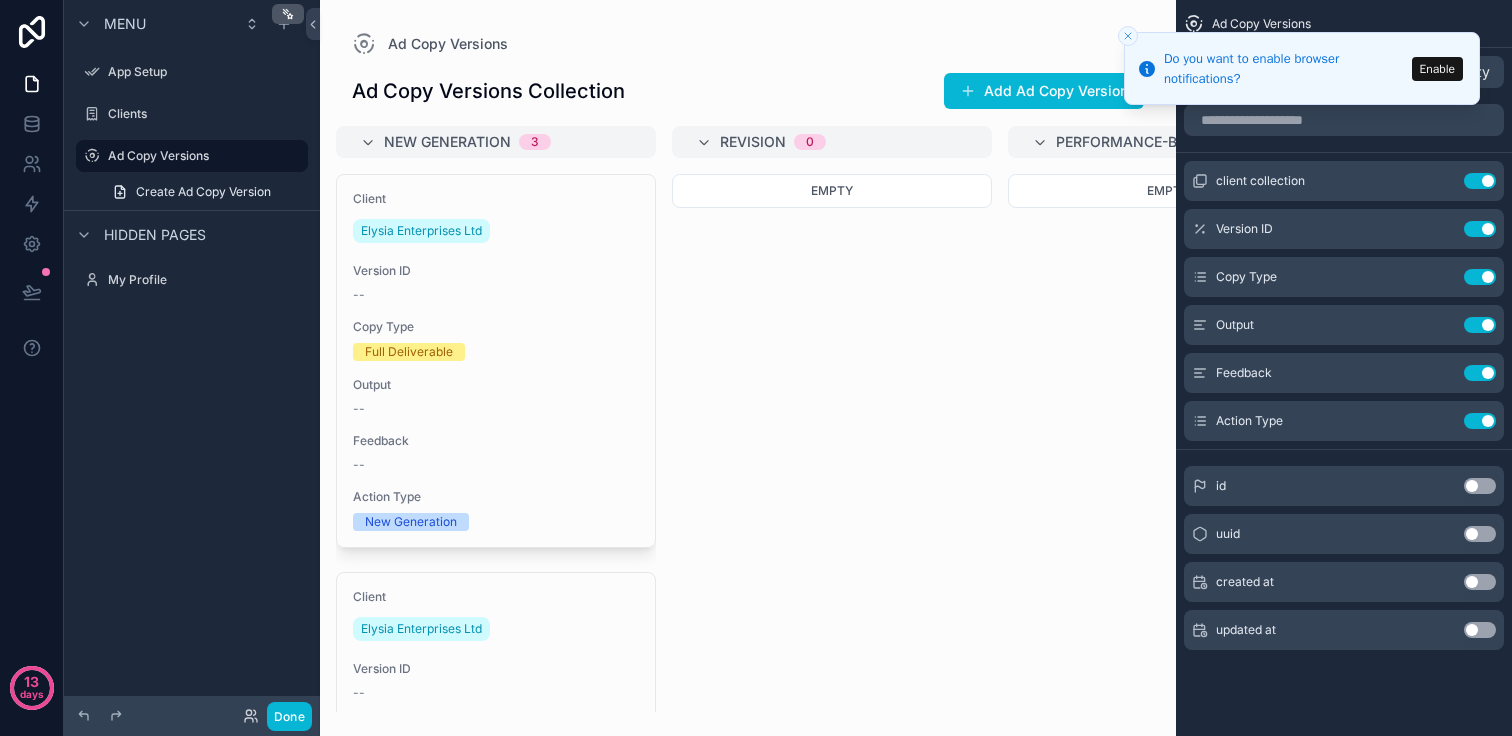 drag, startPoint x: 572, startPoint y: 707, endPoint x: 677, endPoint y: 705, distance: 105.01904 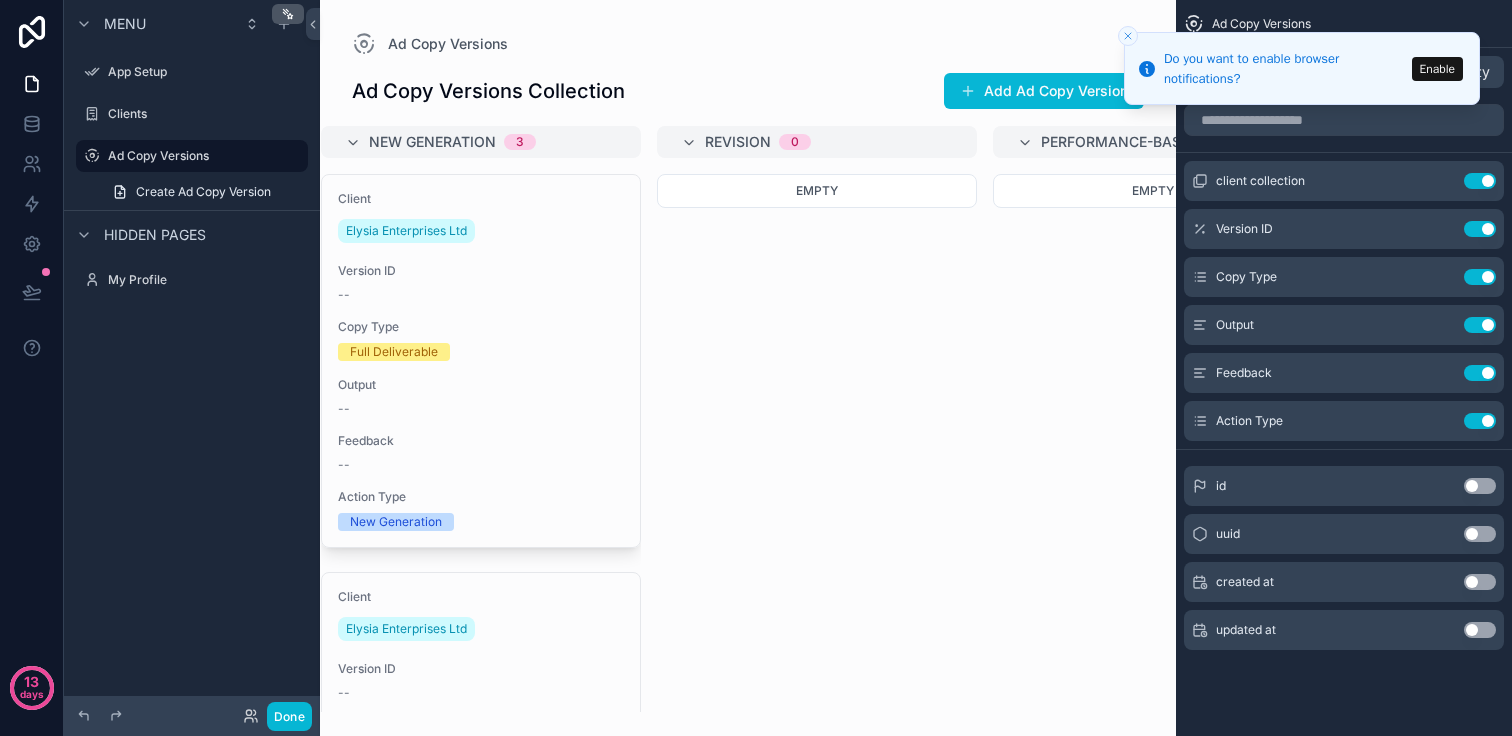 scroll, scrollTop: 0, scrollLeft: 0, axis: both 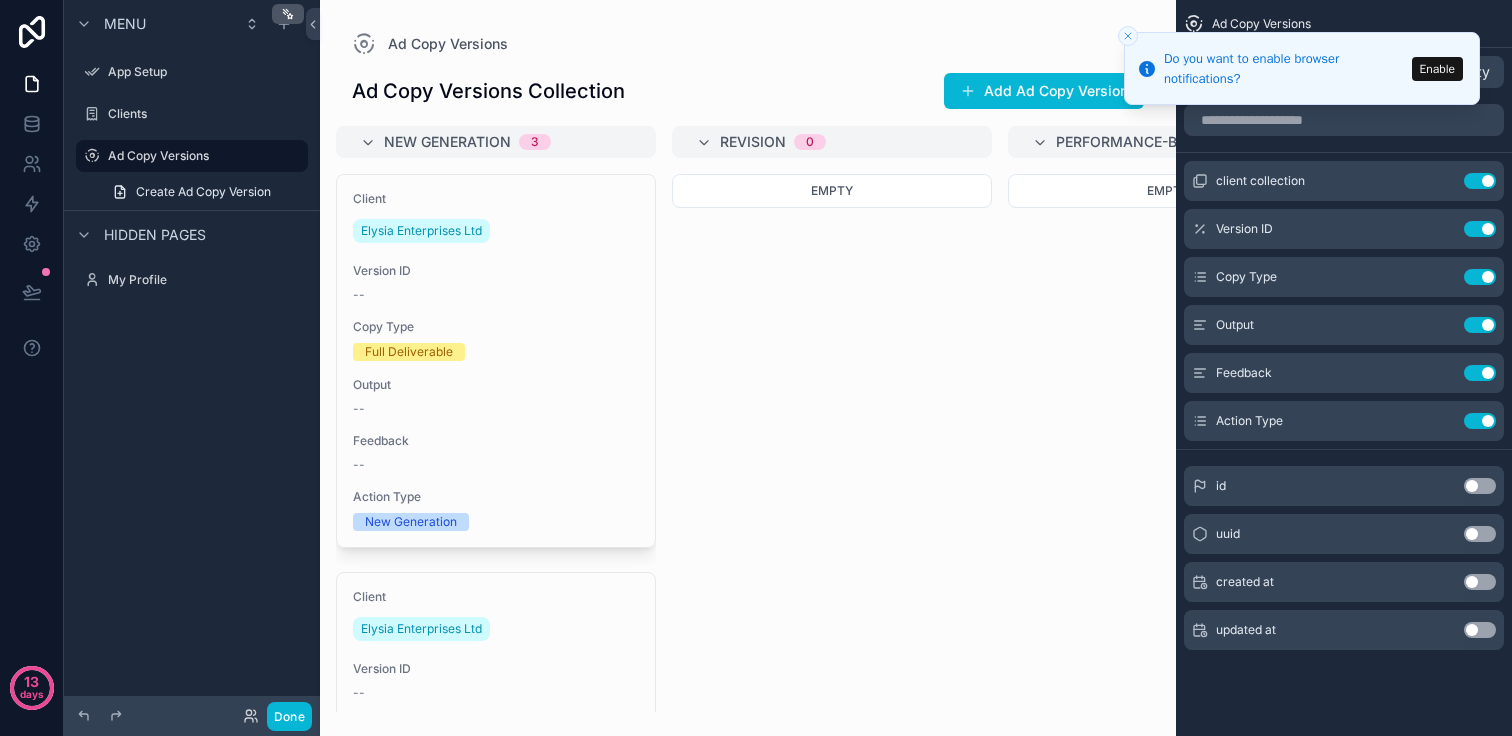 click 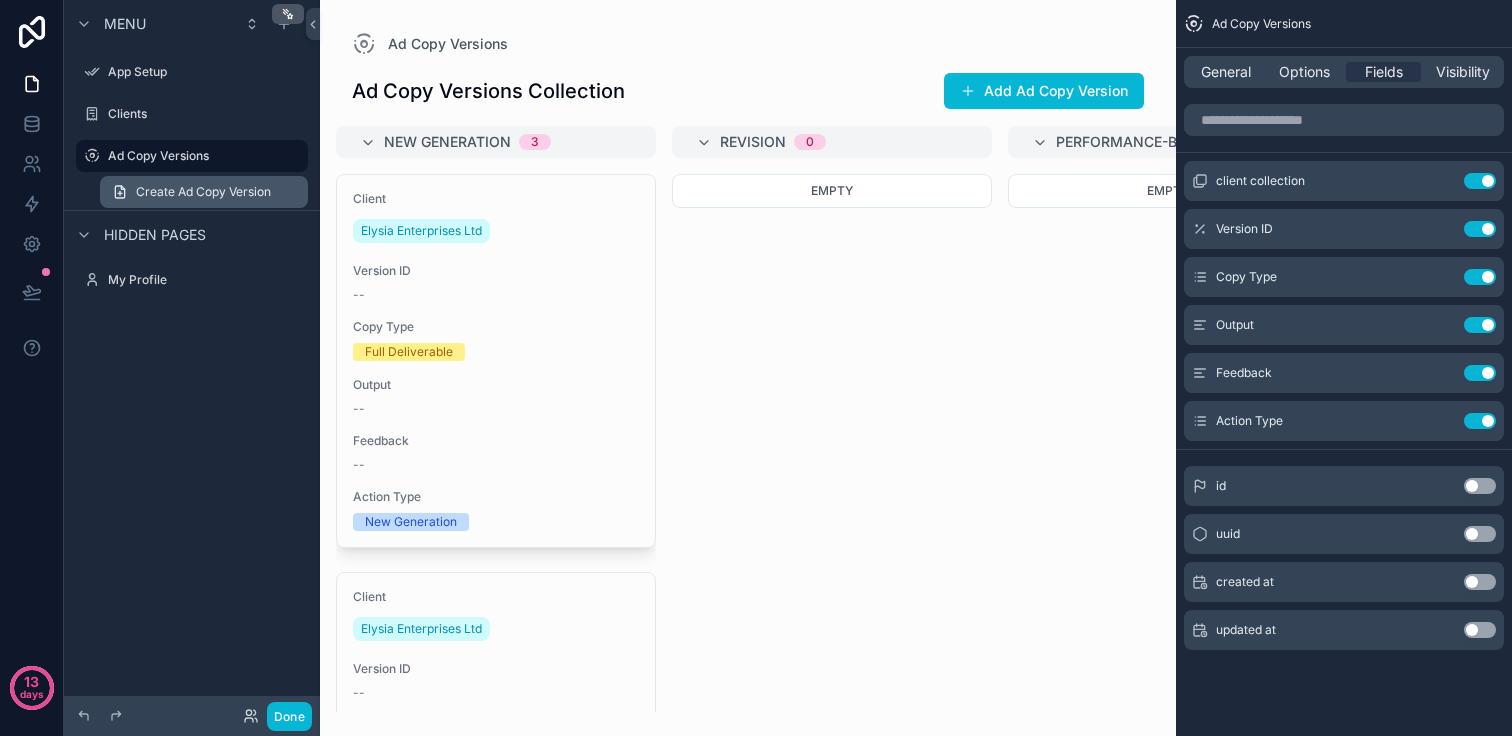click on "Create Ad Copy Version" at bounding box center (203, 192) 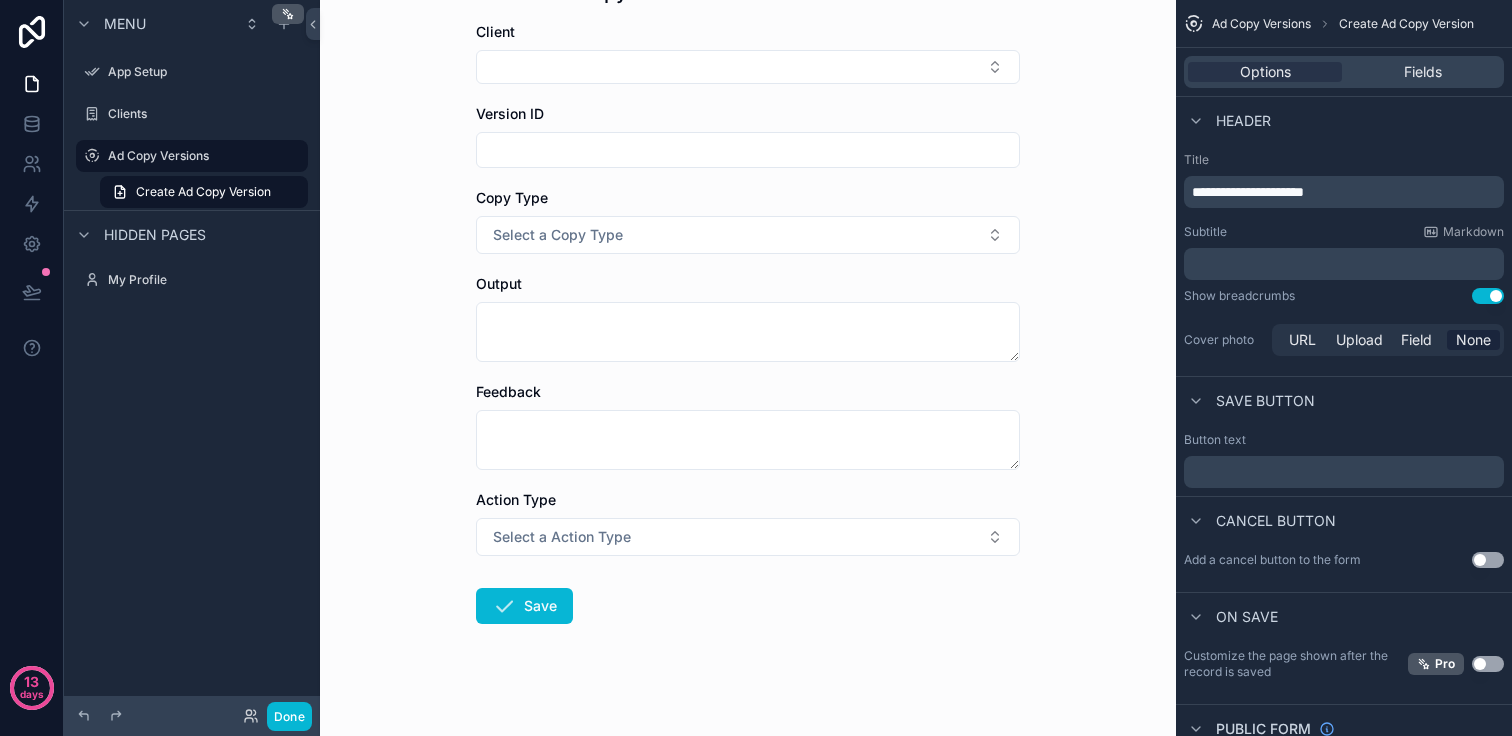 scroll, scrollTop: 118, scrollLeft: 0, axis: vertical 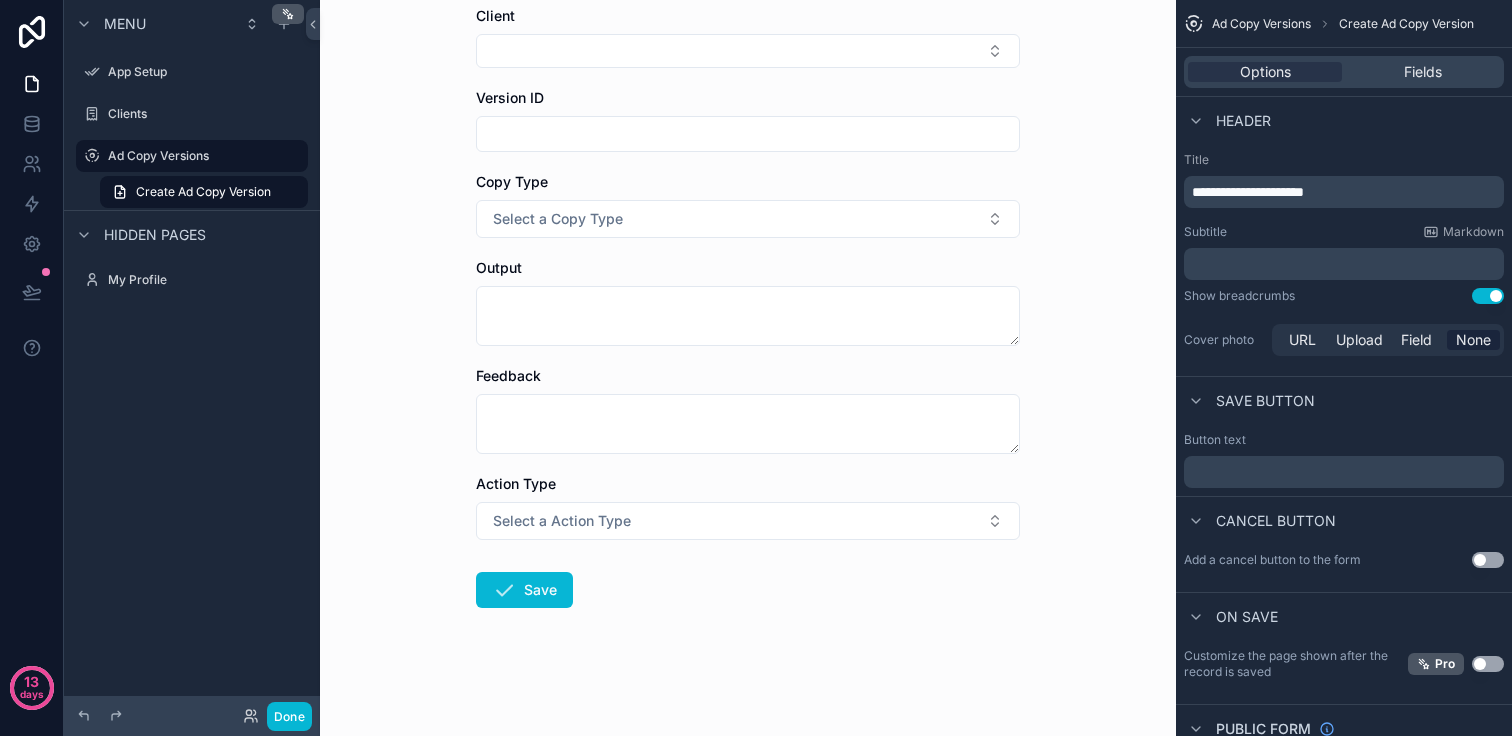 click on "Client Version ID Copy Type Select a Copy Type Output Feedback Action Type Select a Action Type Save" at bounding box center (748, 371) 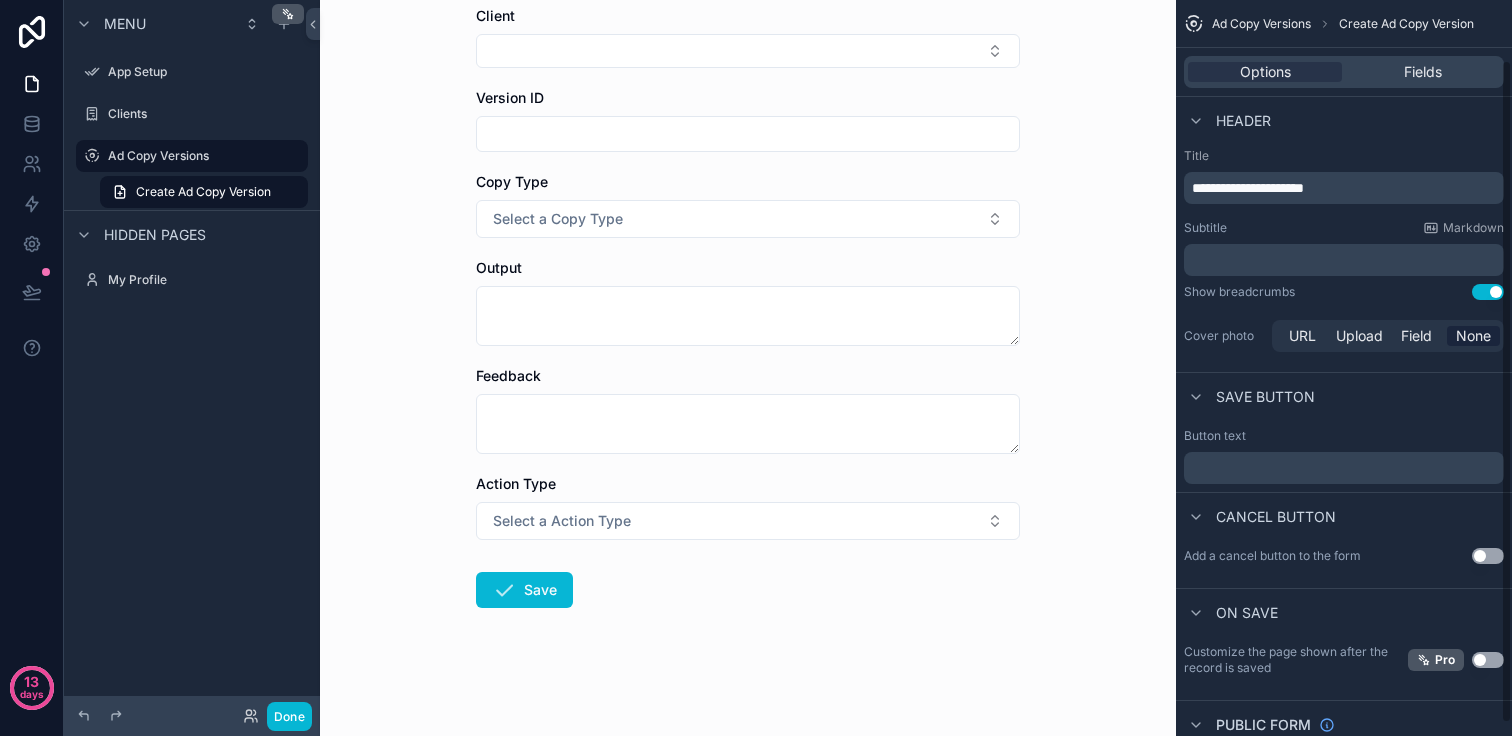 scroll, scrollTop: 0, scrollLeft: 0, axis: both 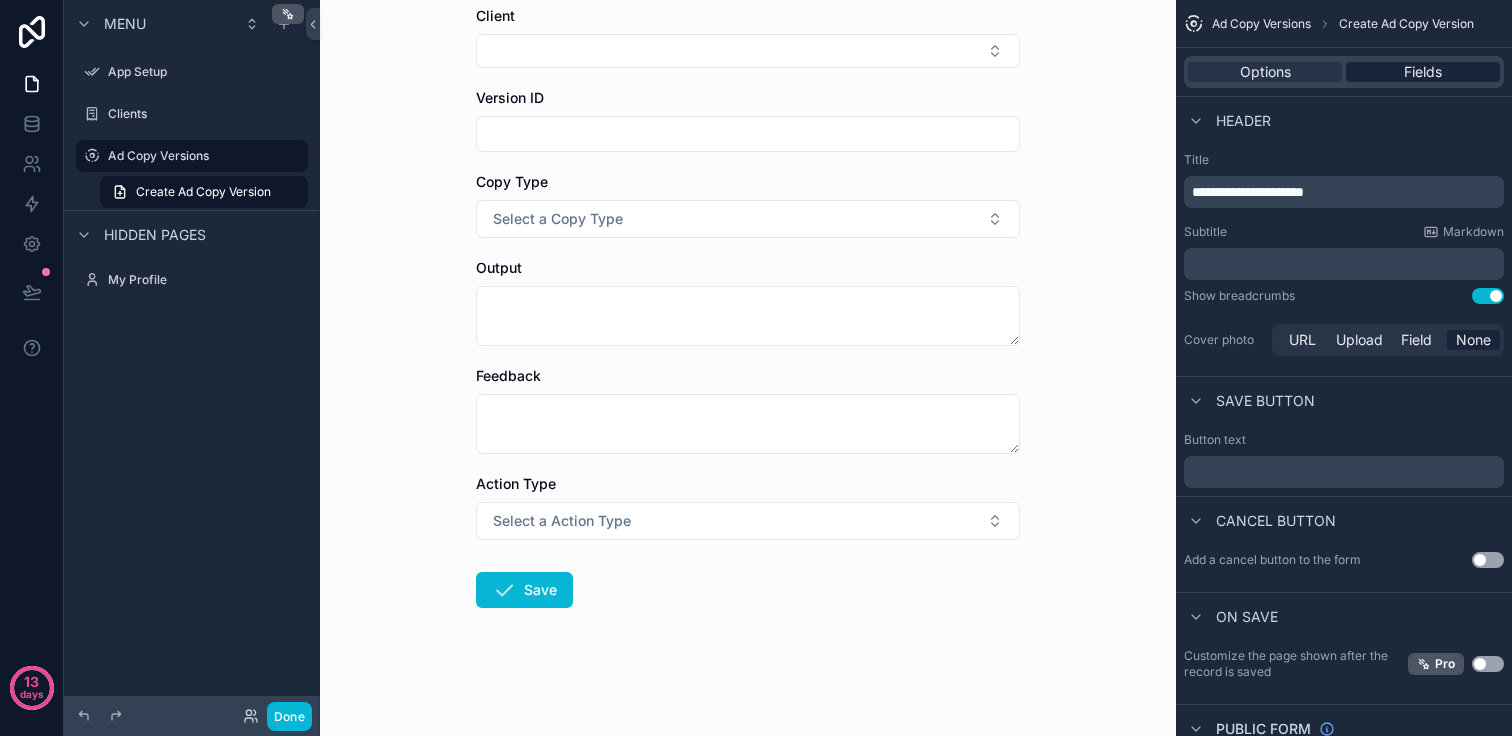 click on "Fields" at bounding box center [1423, 72] 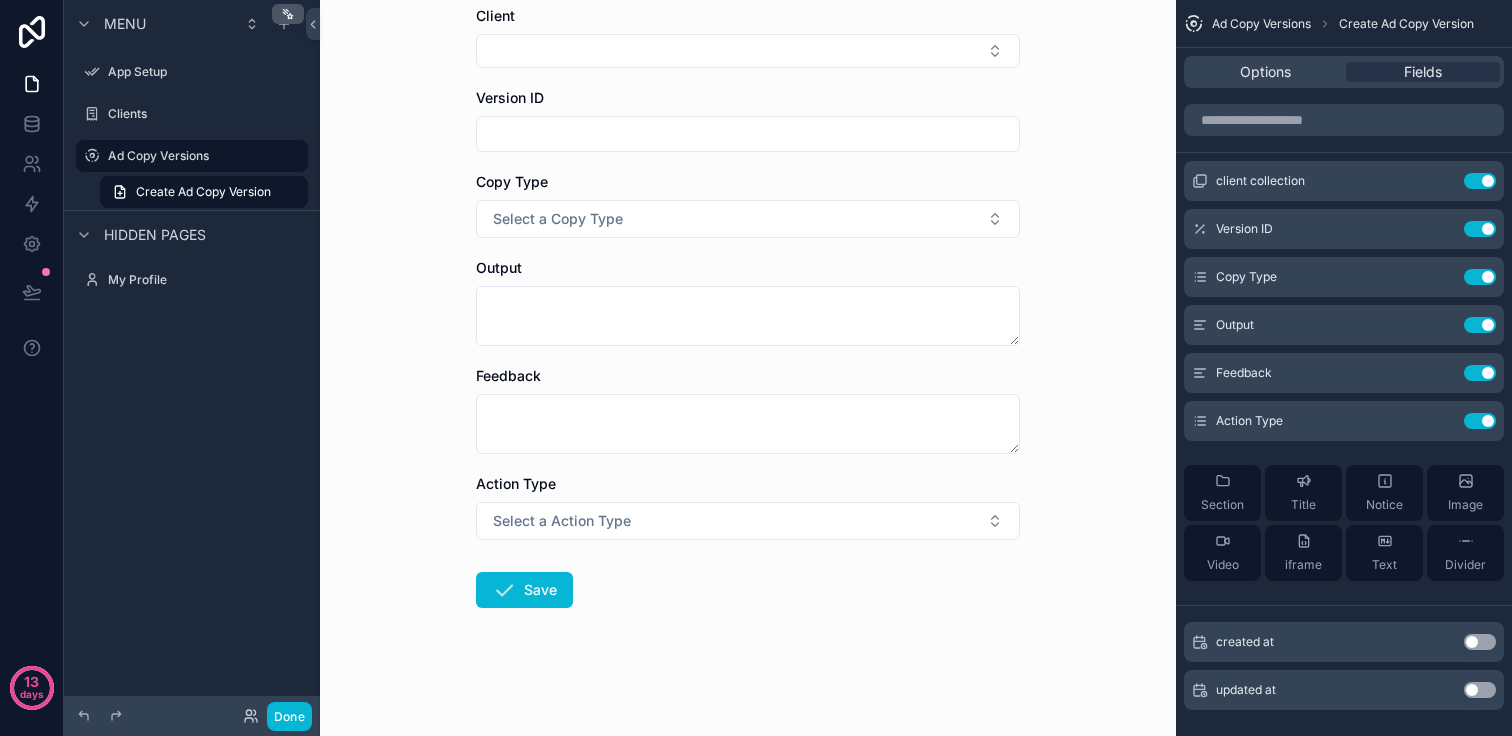 click on "Options Fields" at bounding box center (1344, 72) 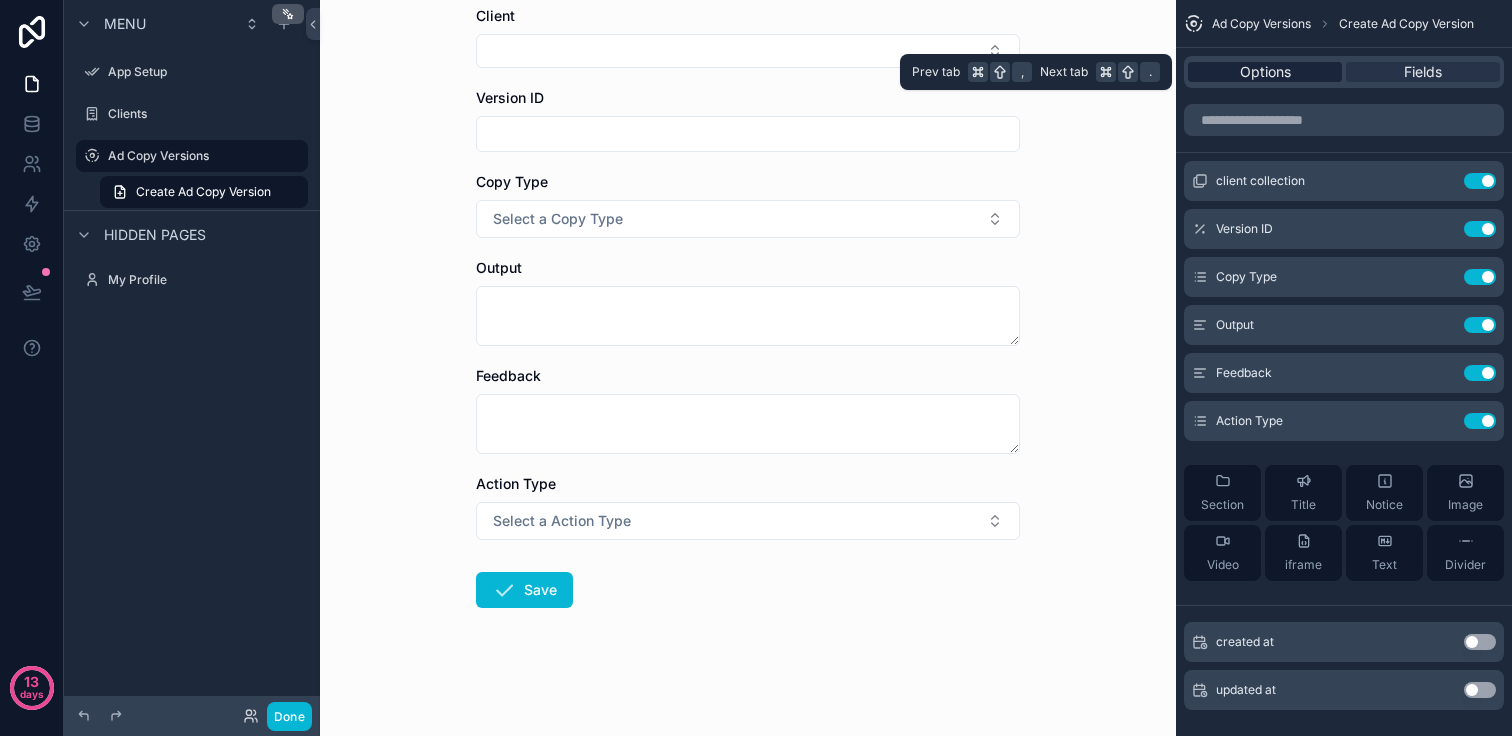 click on "Options" at bounding box center [1265, 72] 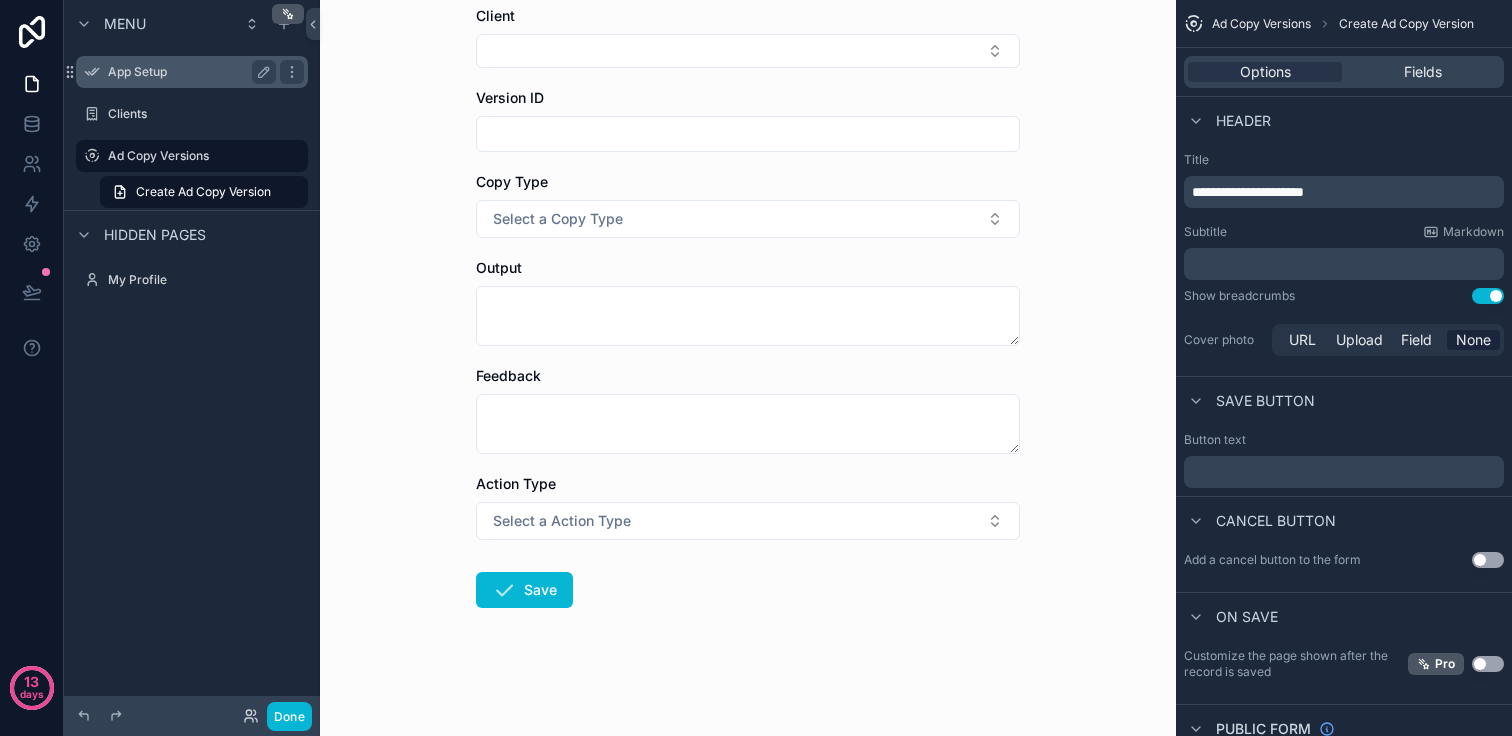 click on "App Setup" at bounding box center [188, 72] 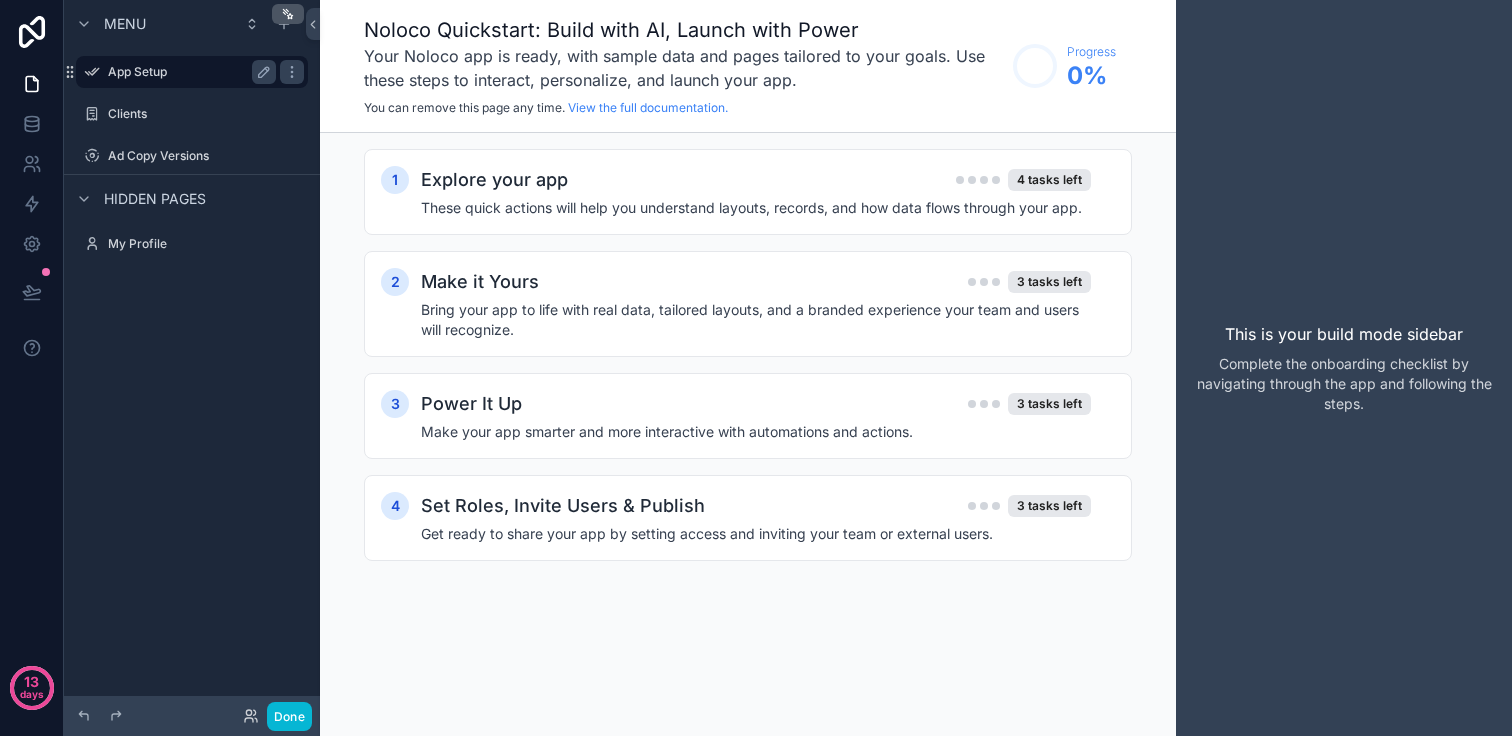 scroll, scrollTop: 0, scrollLeft: 0, axis: both 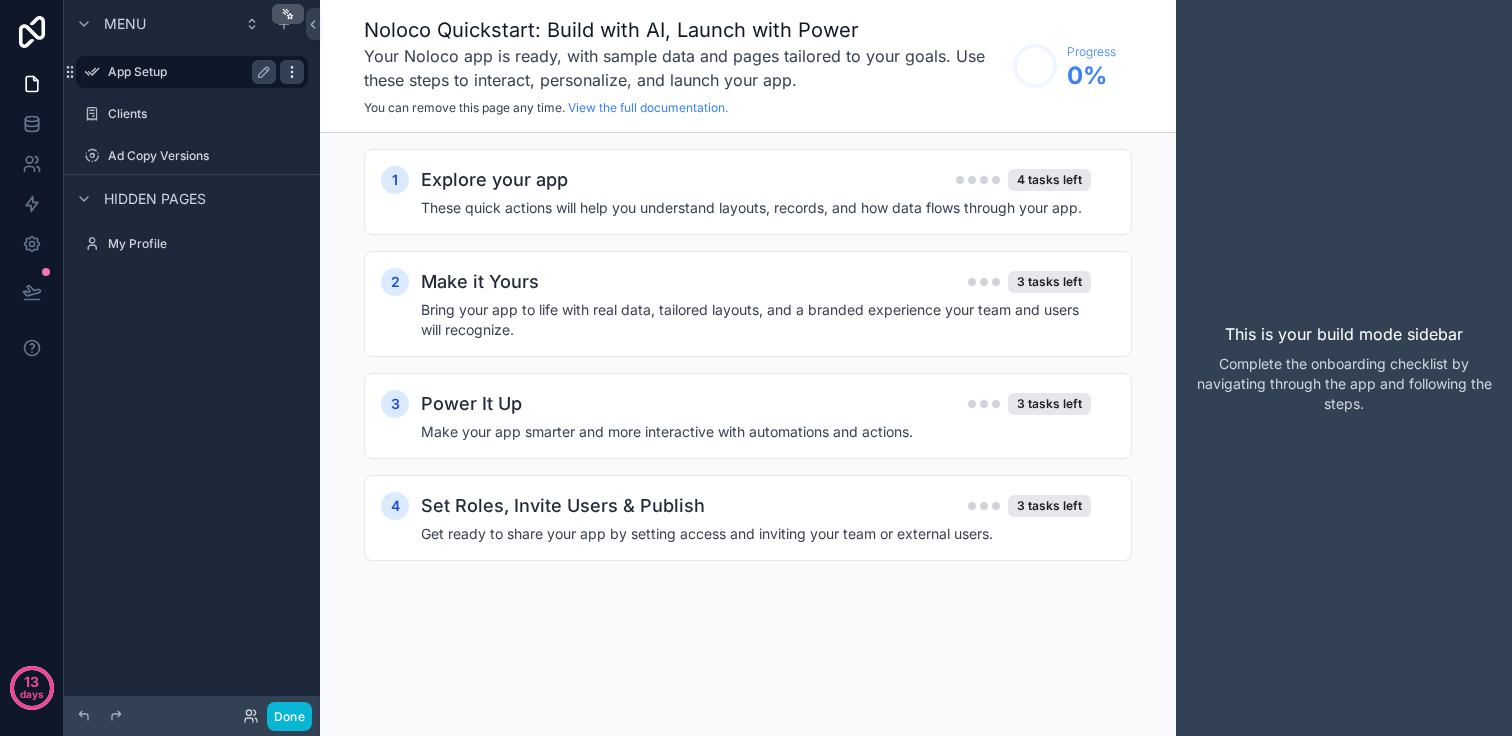 click 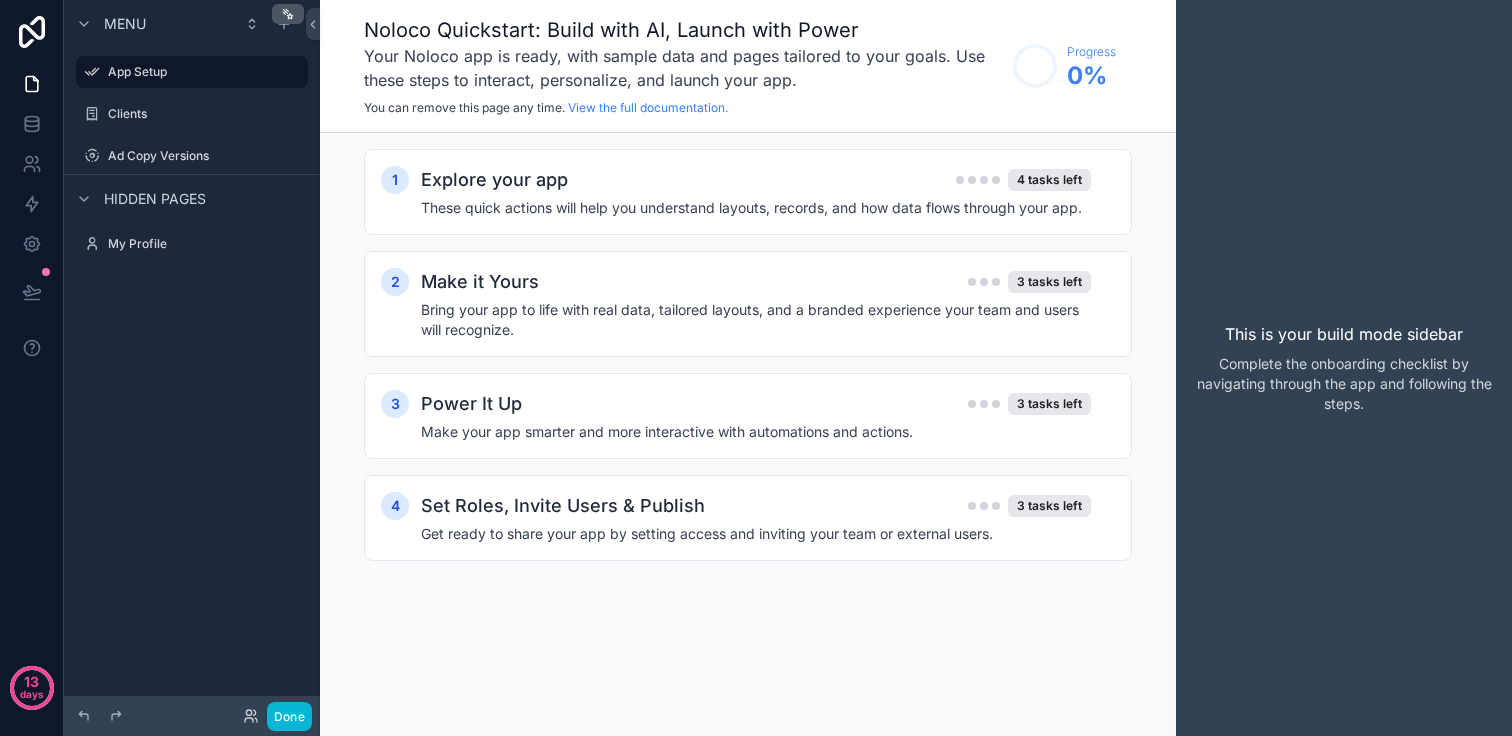 click on "Menu App Setup Clients Ad Copy Versions Hidden pages My Profile" at bounding box center (192, 356) 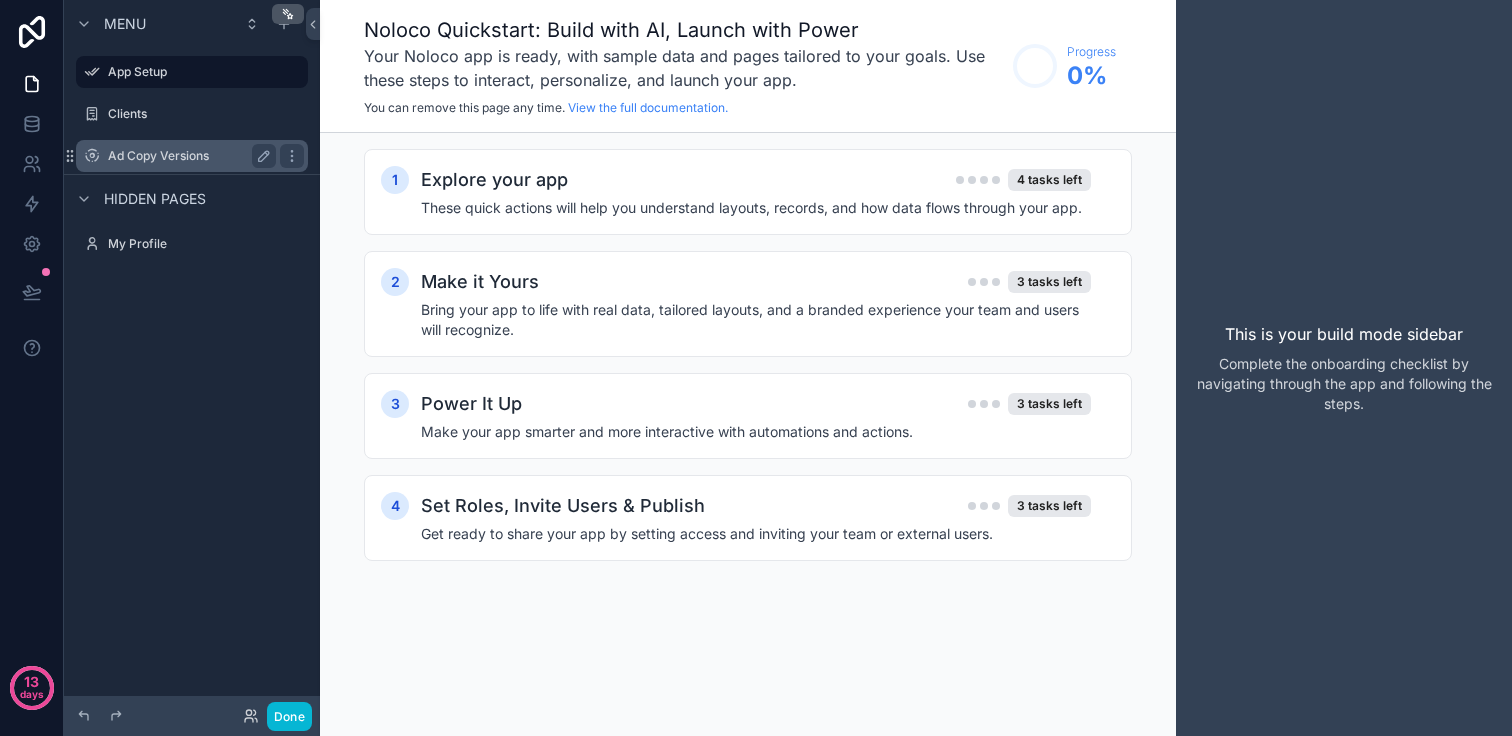 click on "Ad Copy Versions" at bounding box center [192, 156] 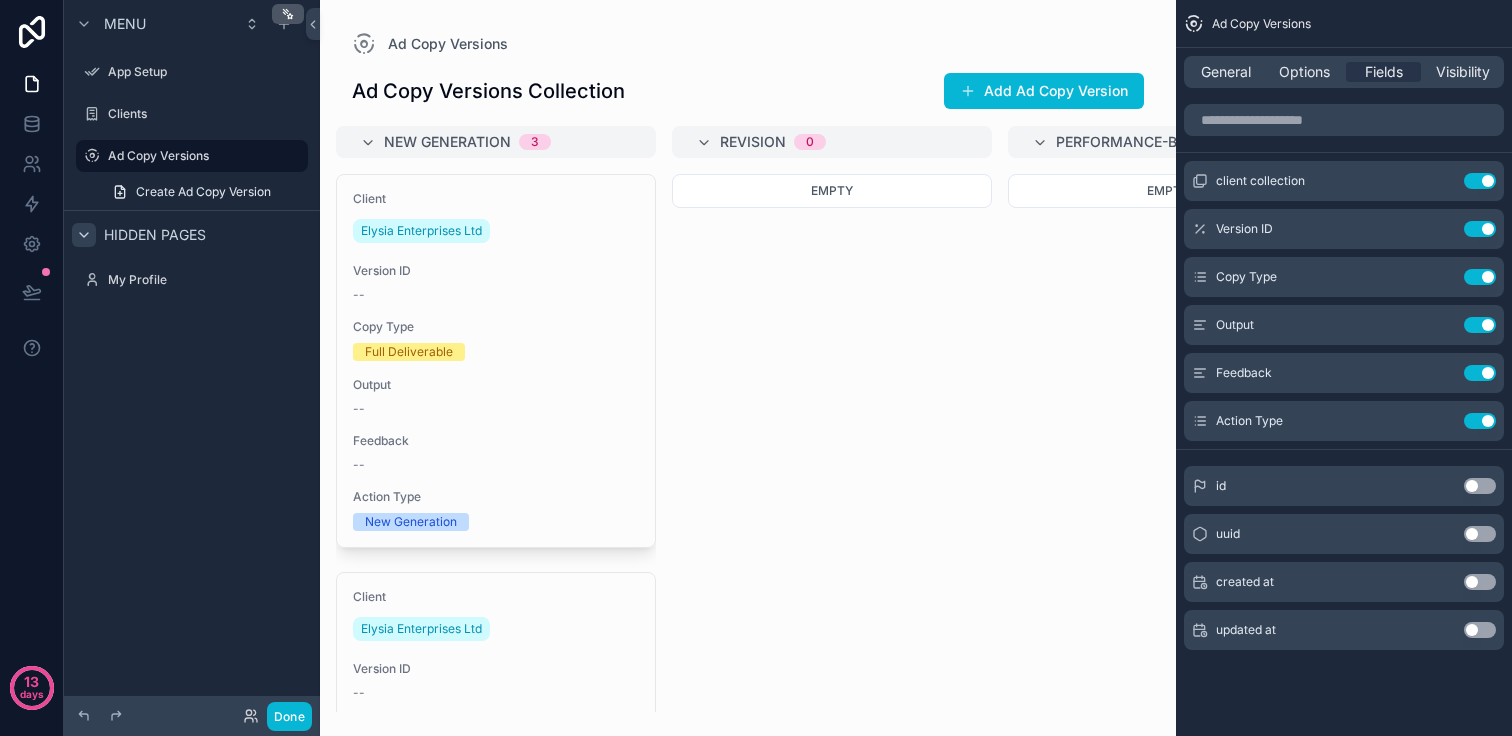 click at bounding box center (84, 235) 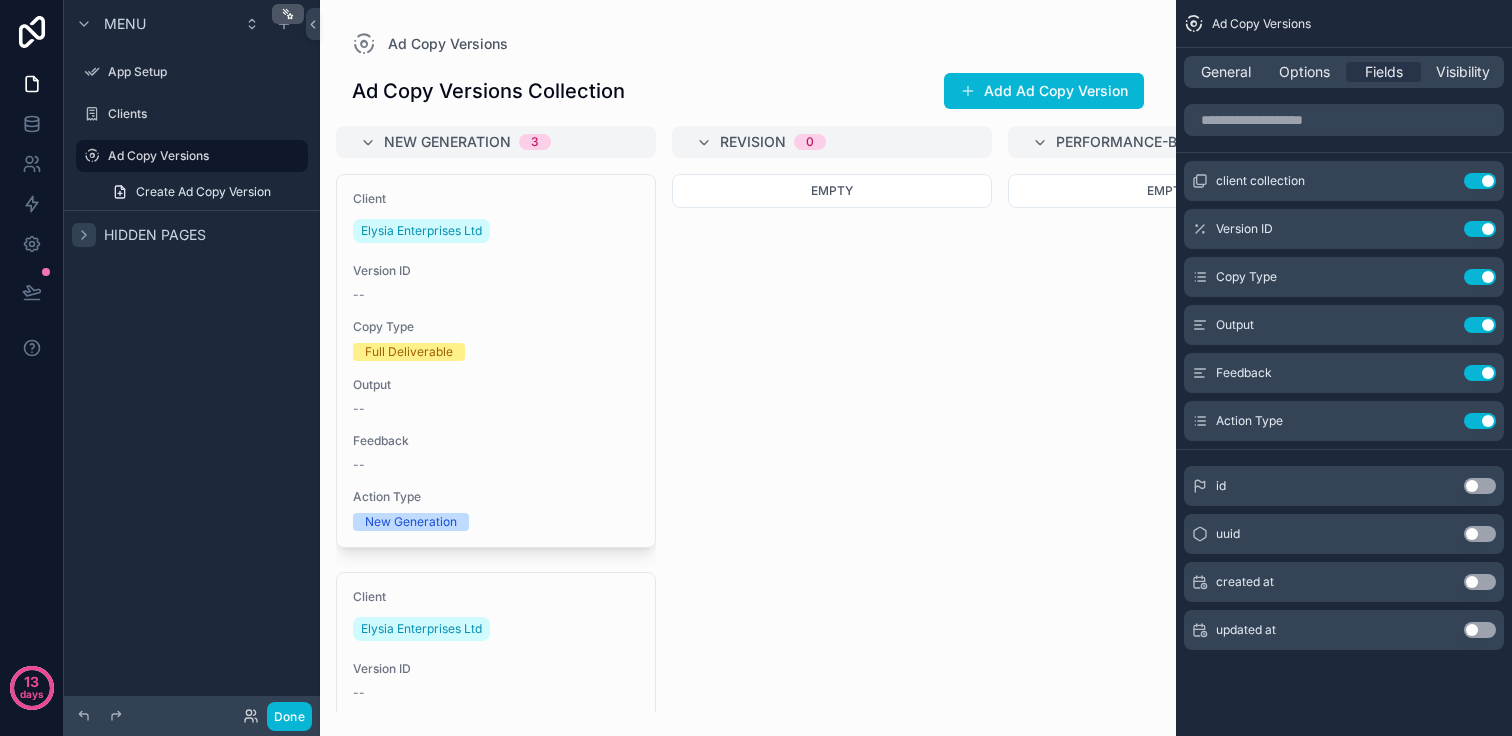 click 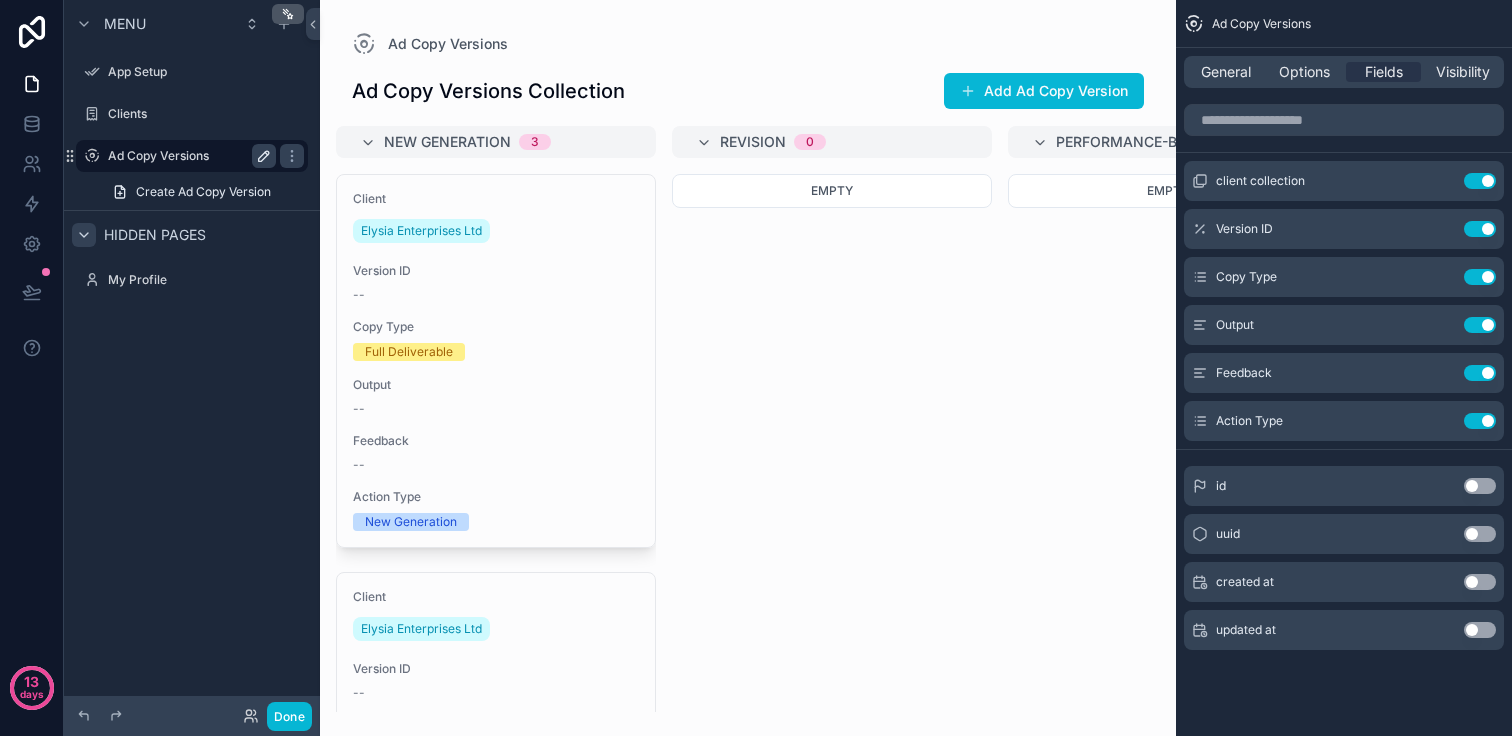 click 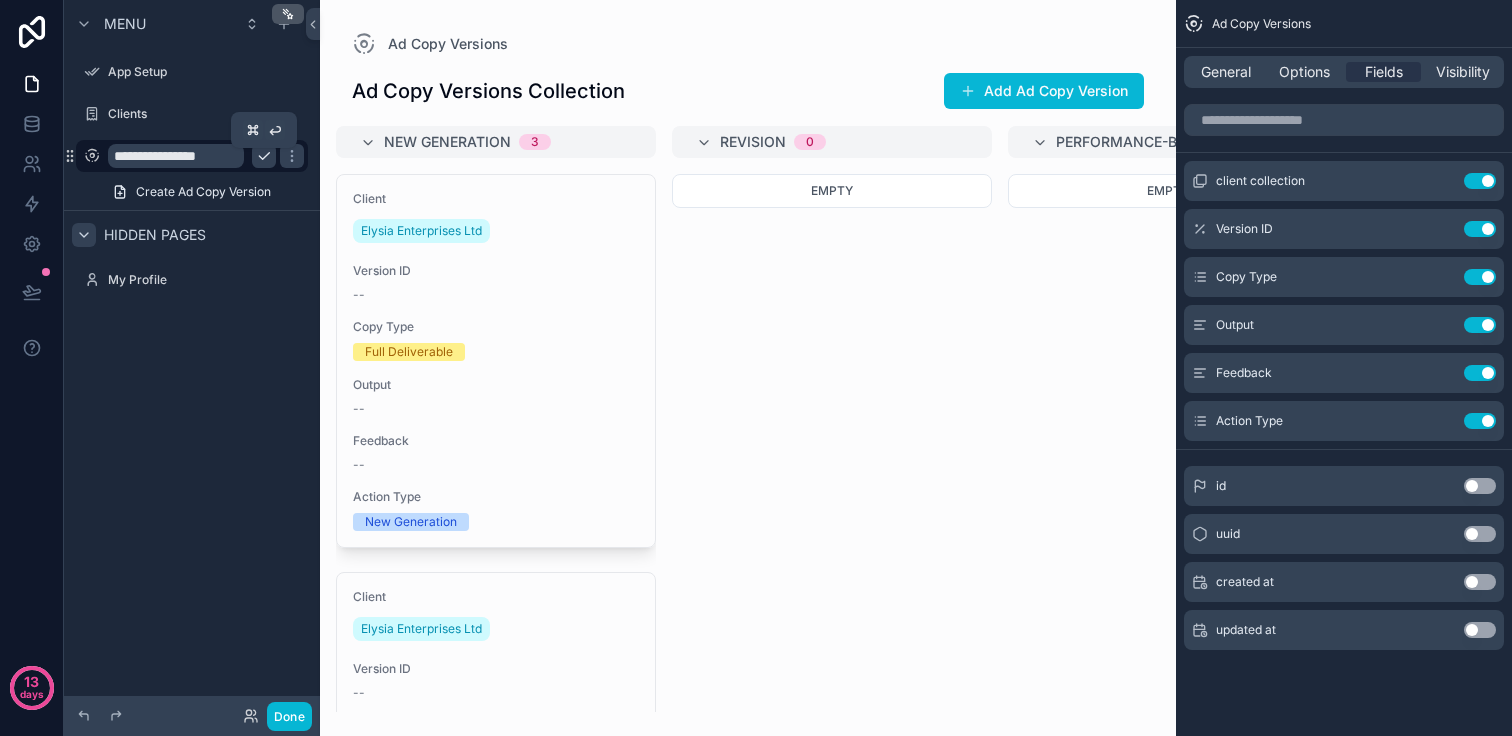 click 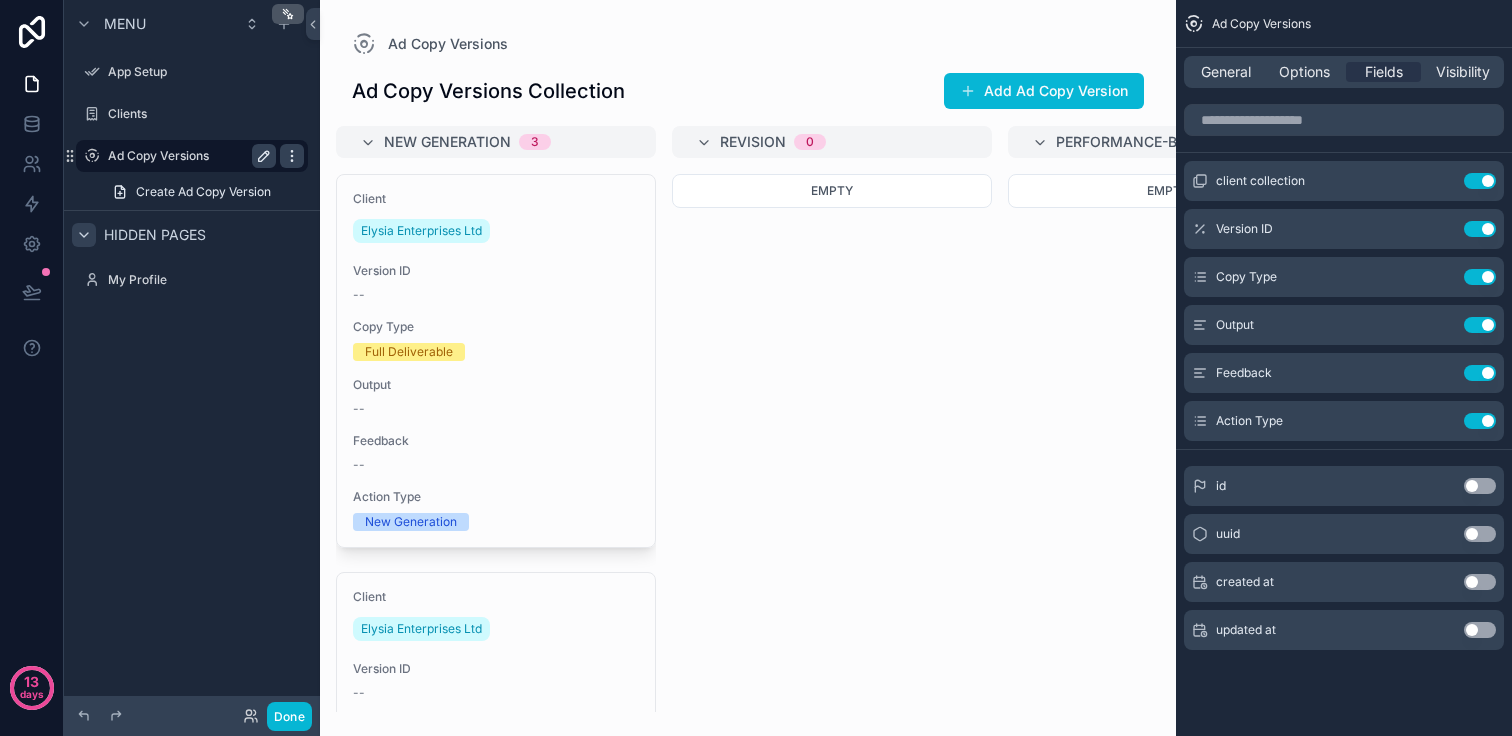 click 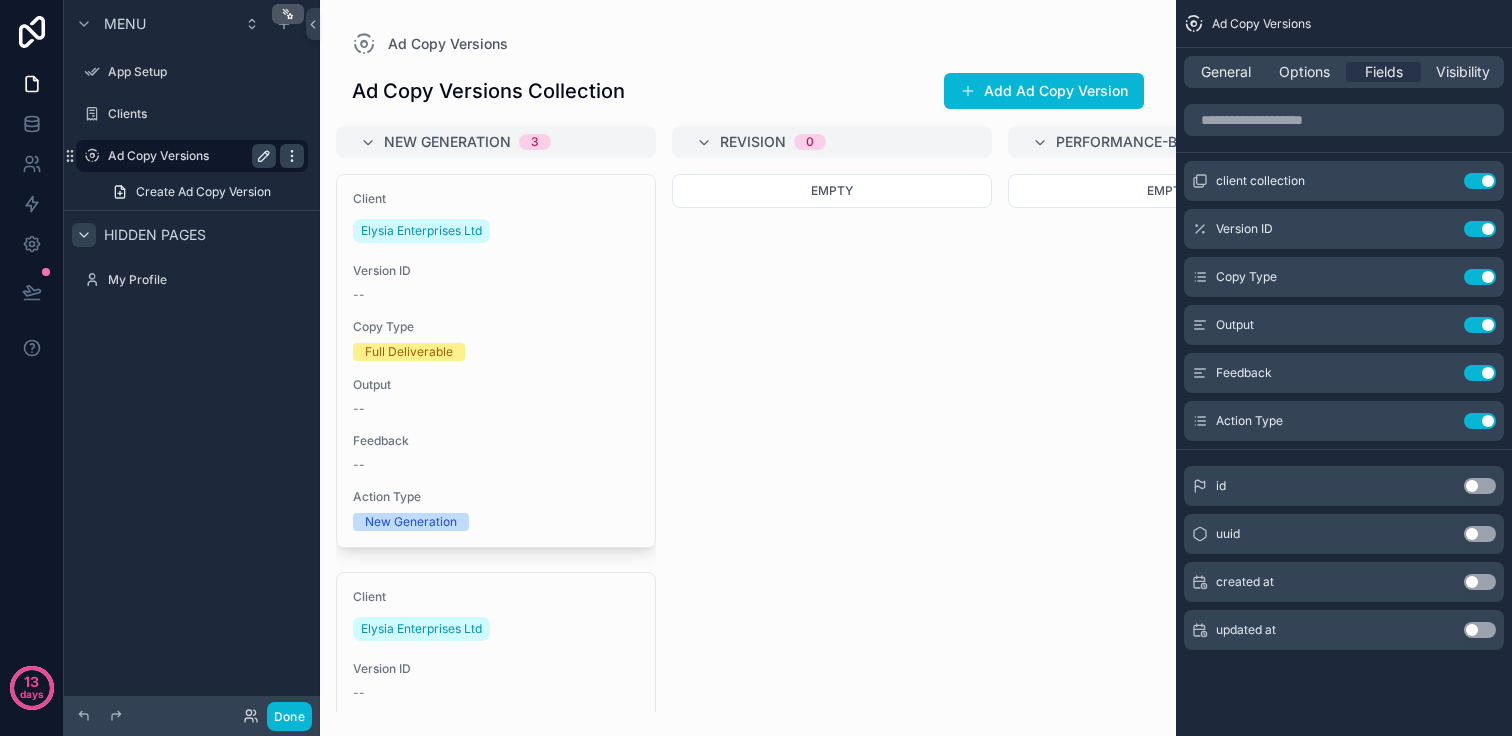 click 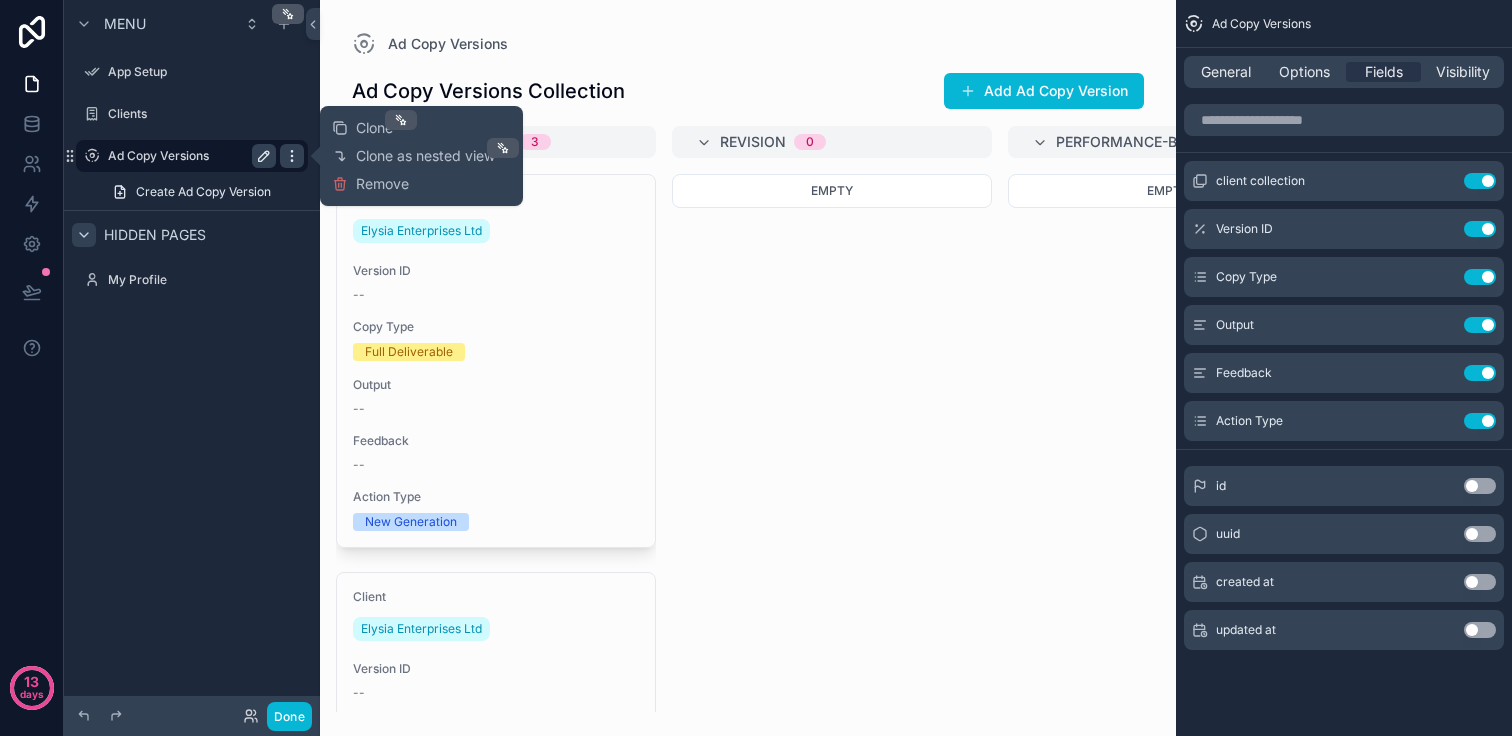 click 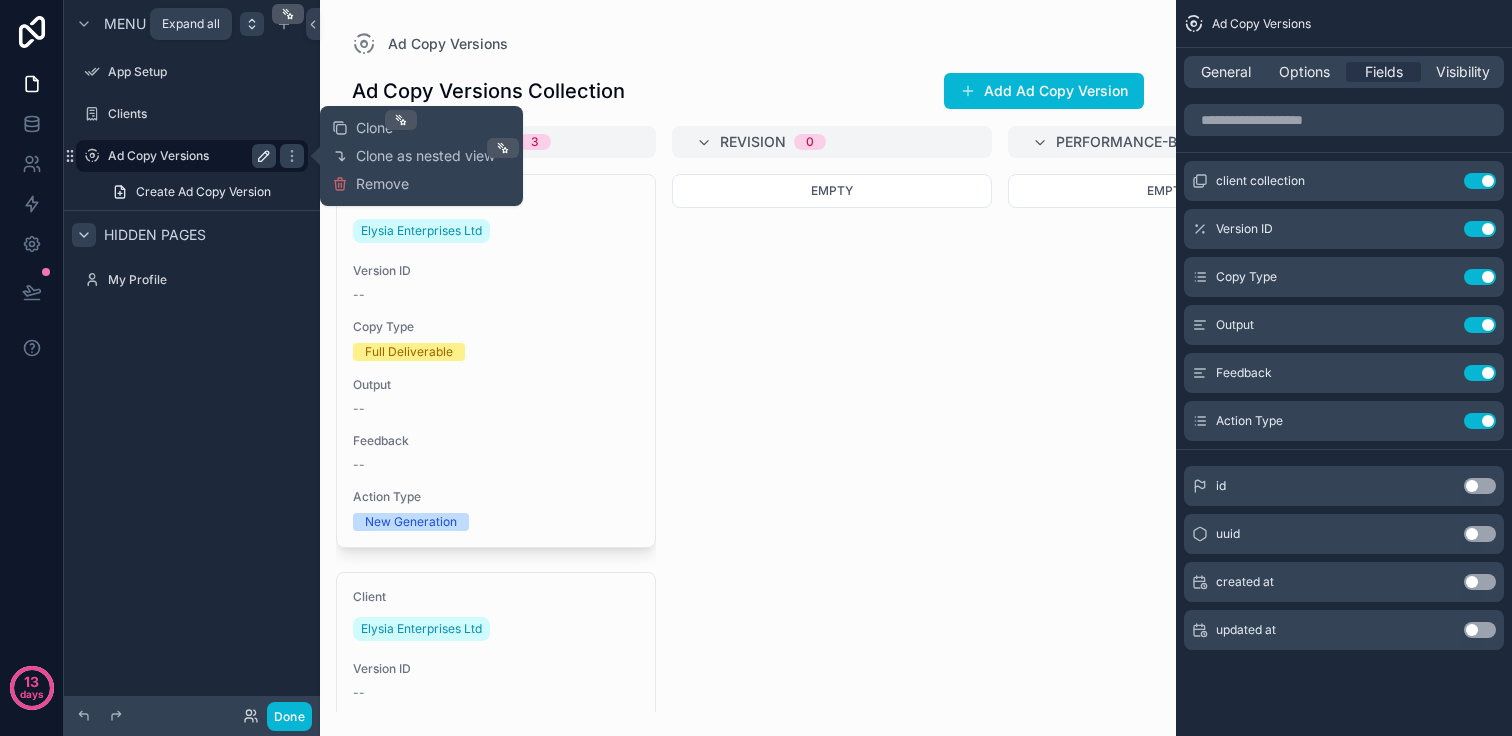click 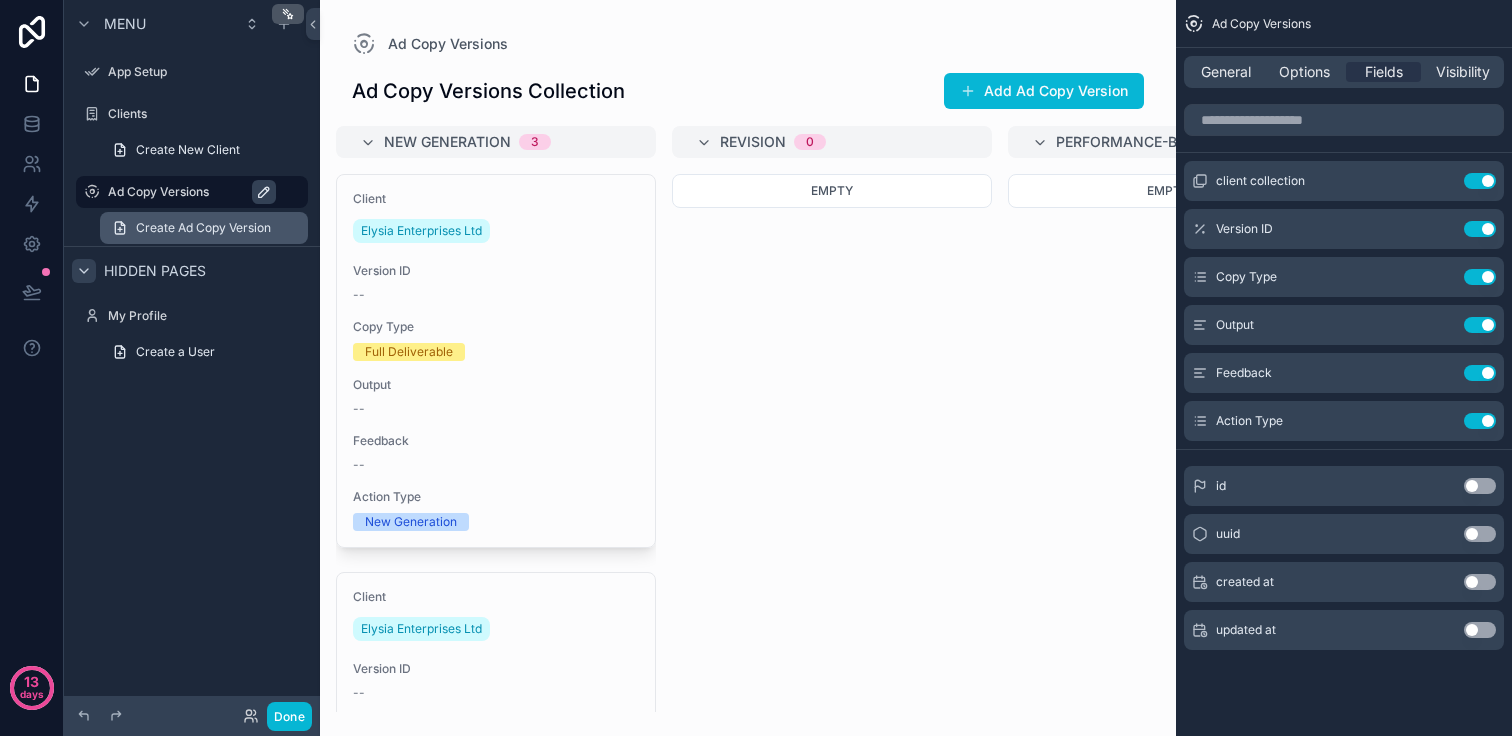 click 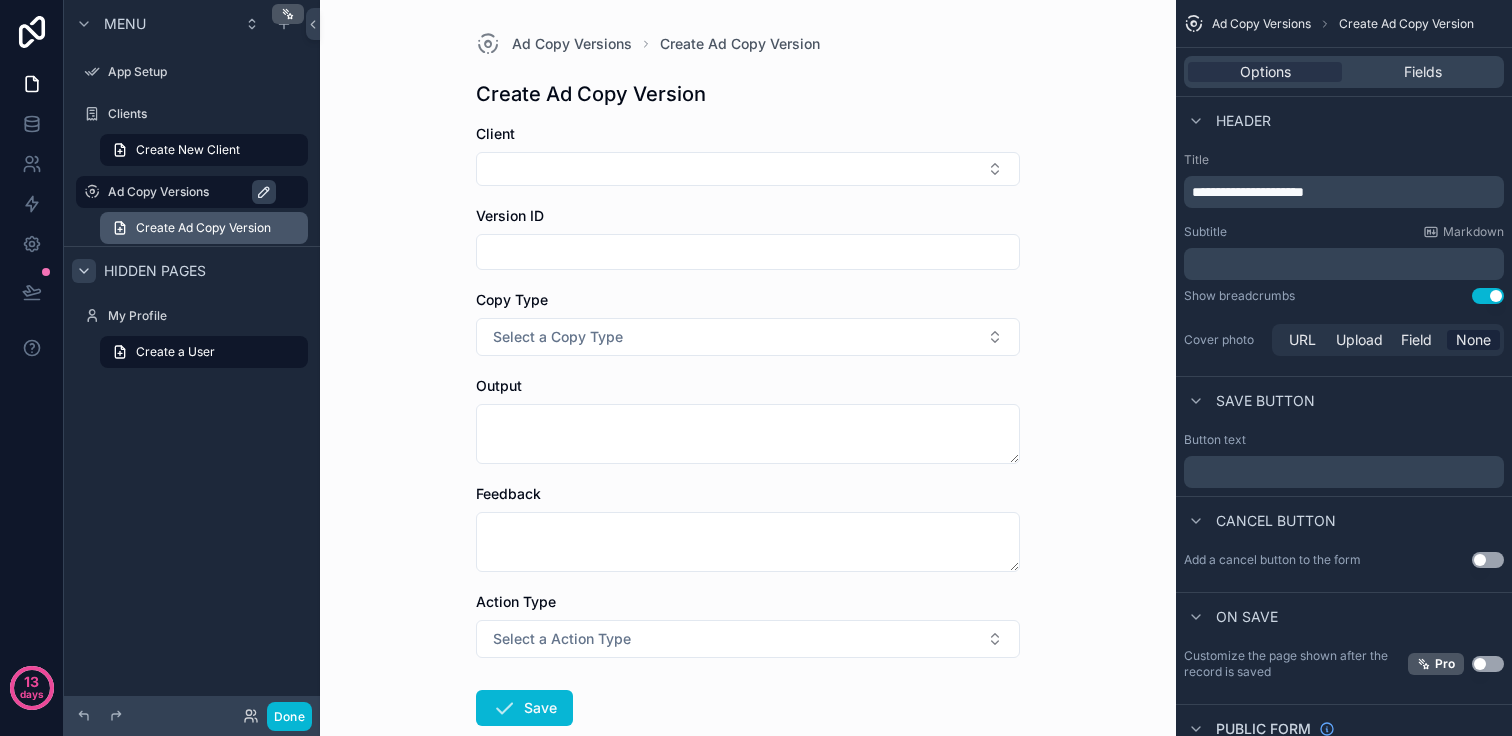 click 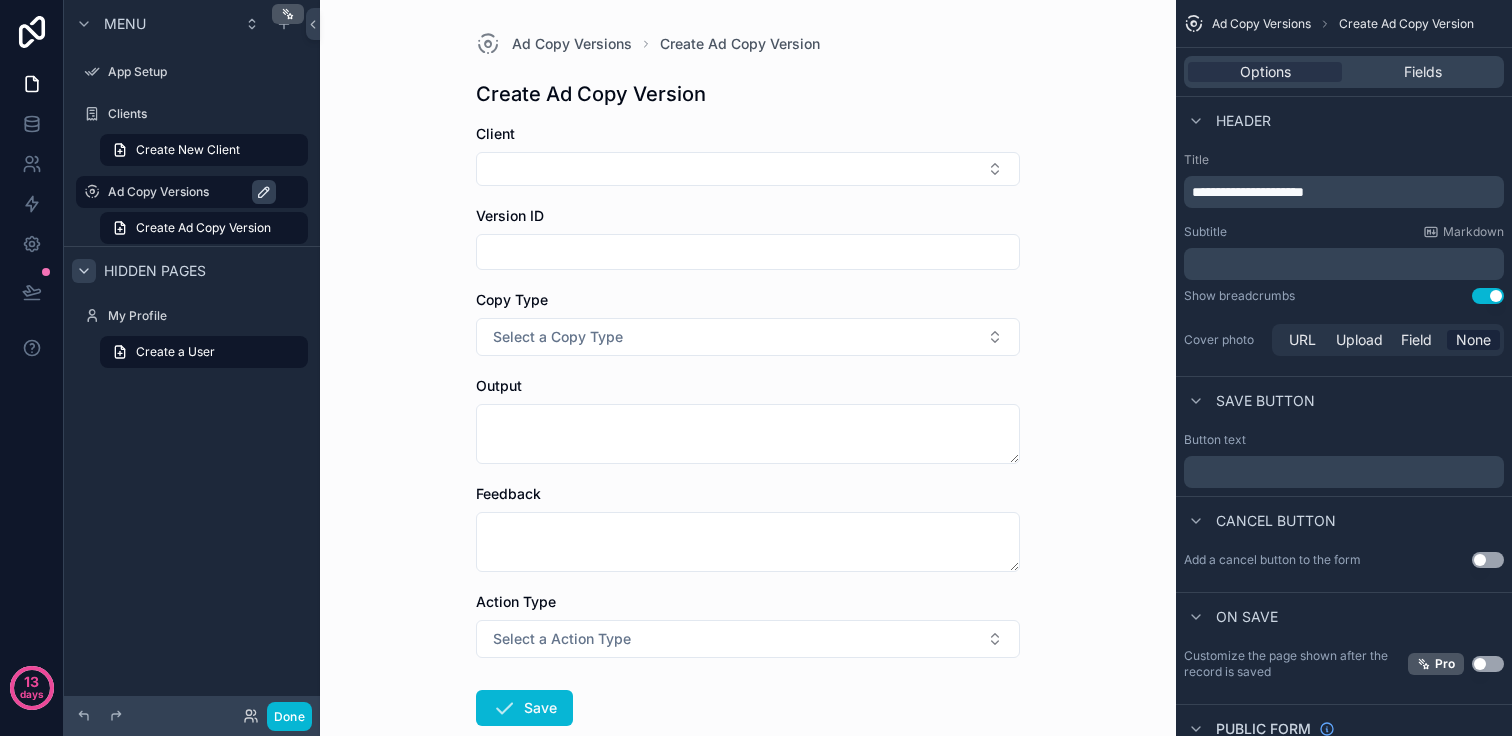 click 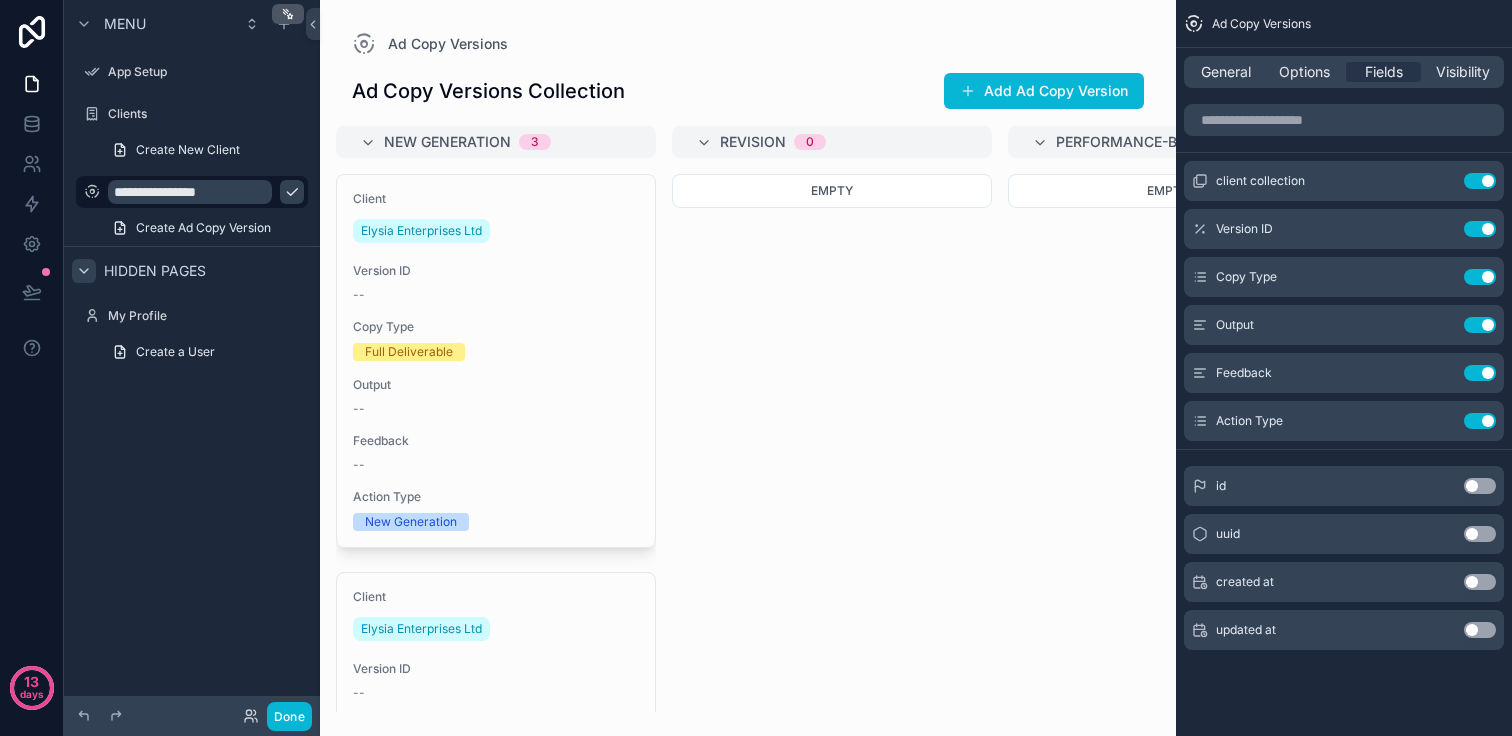 click 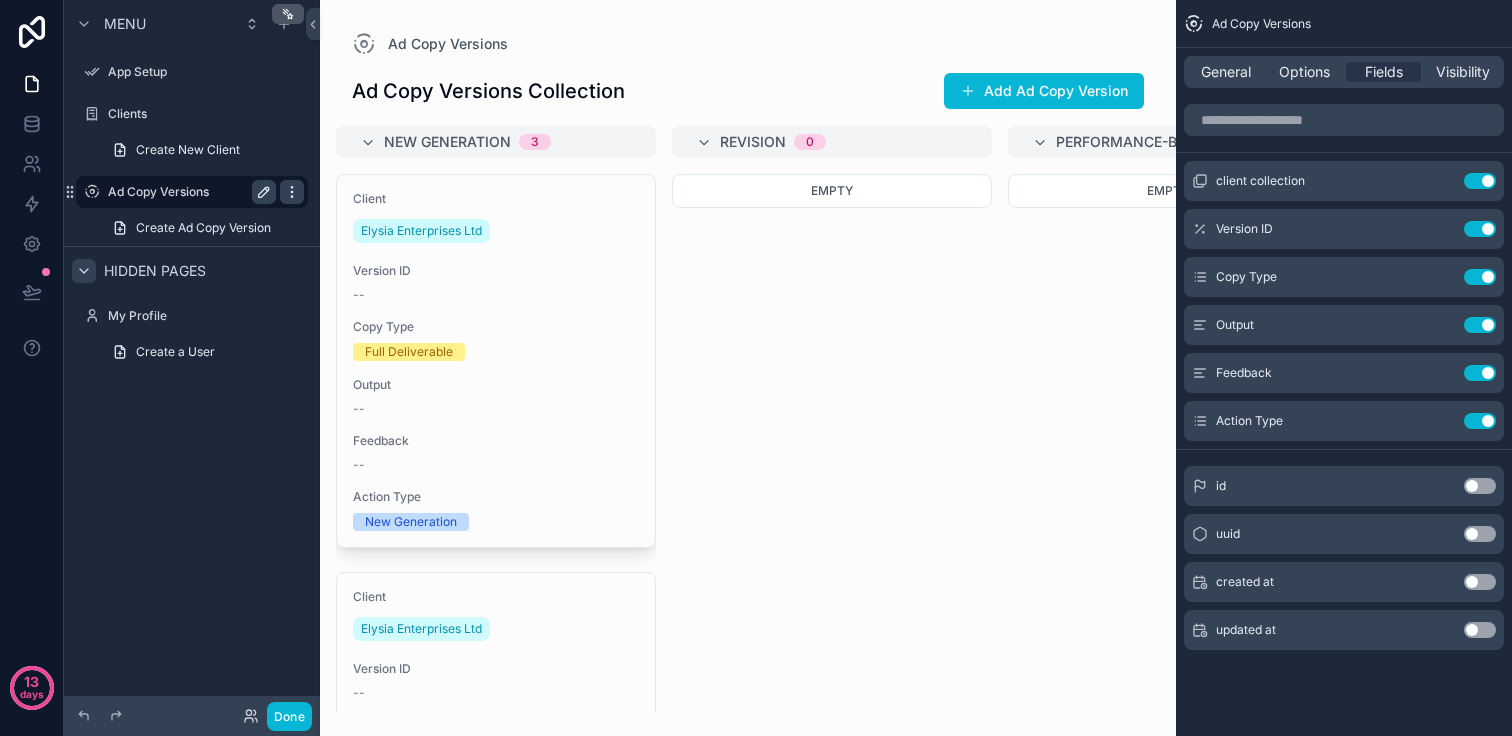 click 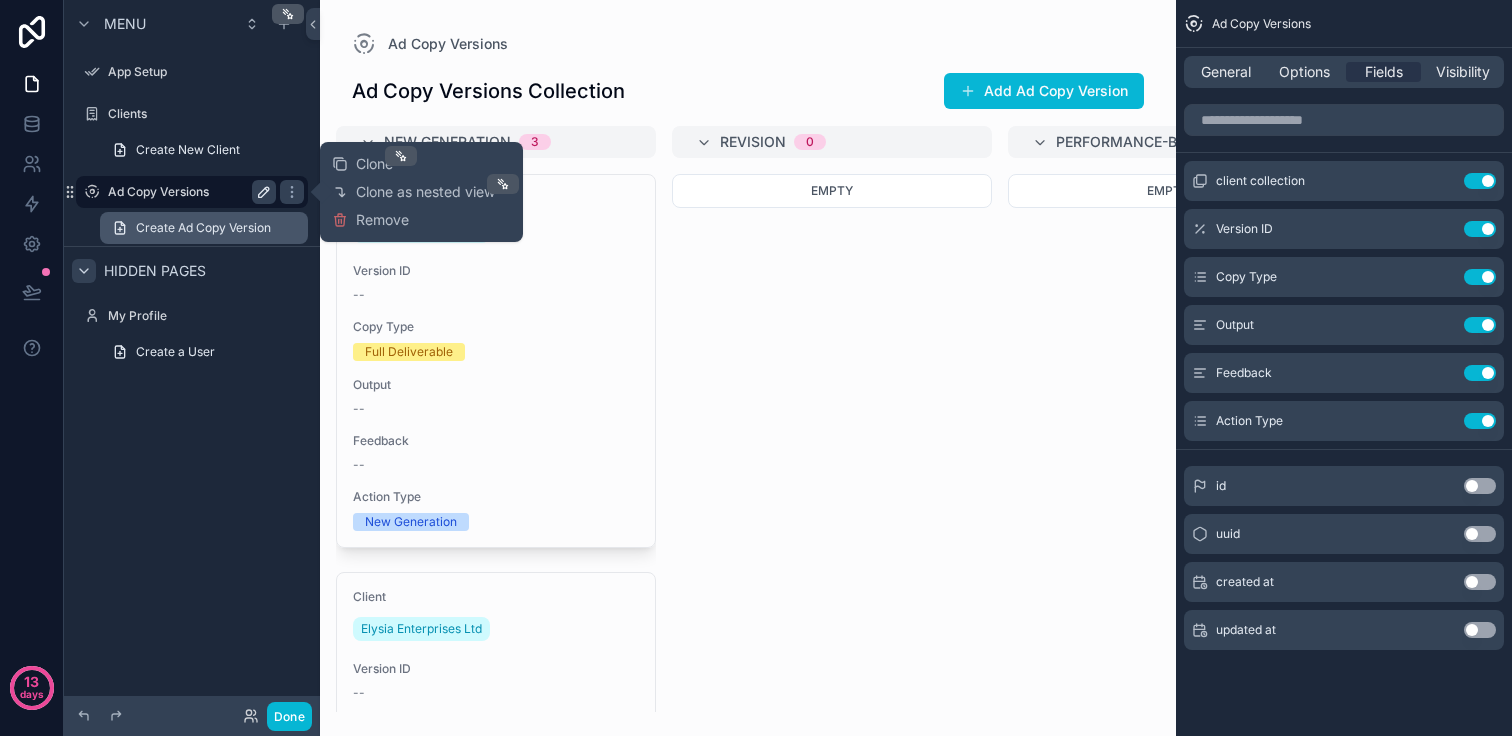 click on "Create Ad Copy Version" at bounding box center [203, 228] 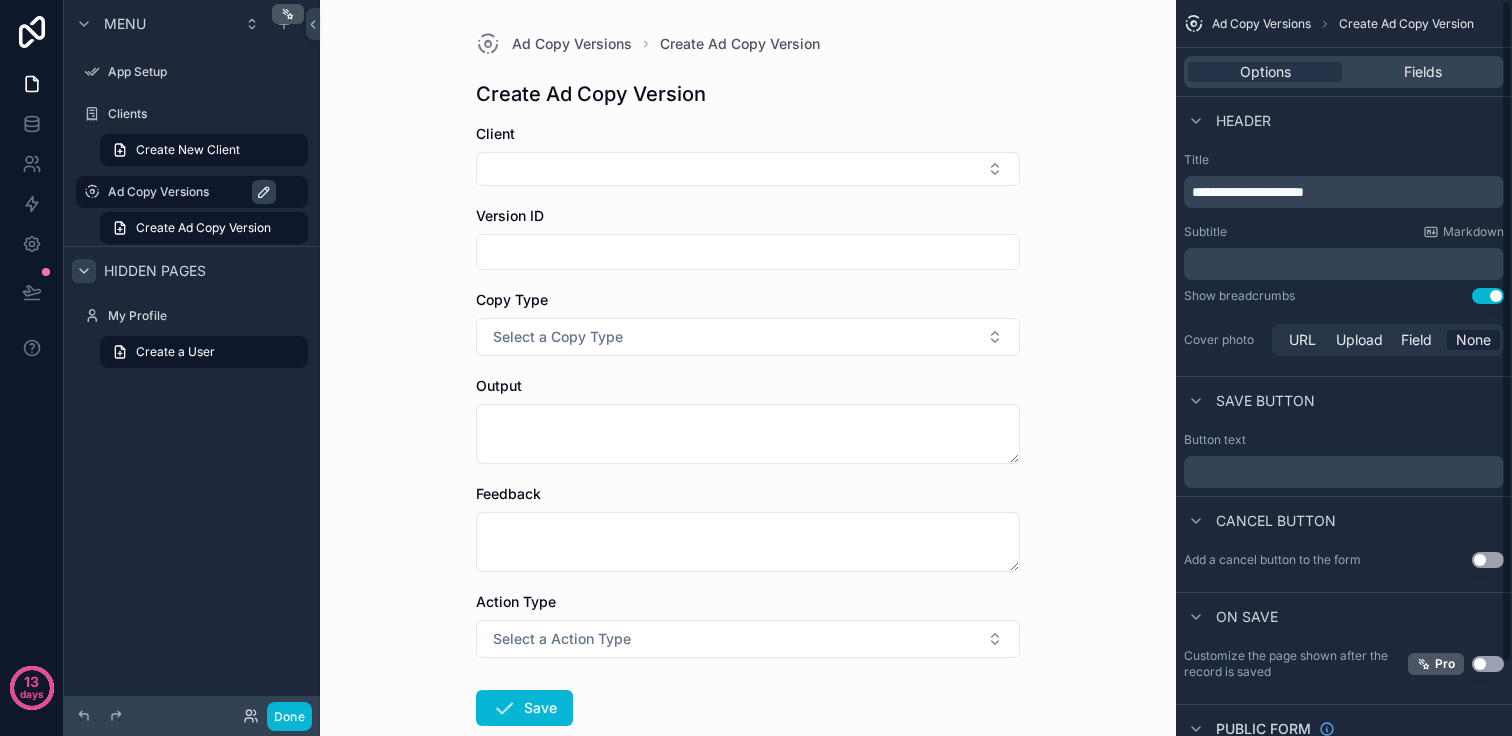 click on "**********" at bounding box center (1248, 192) 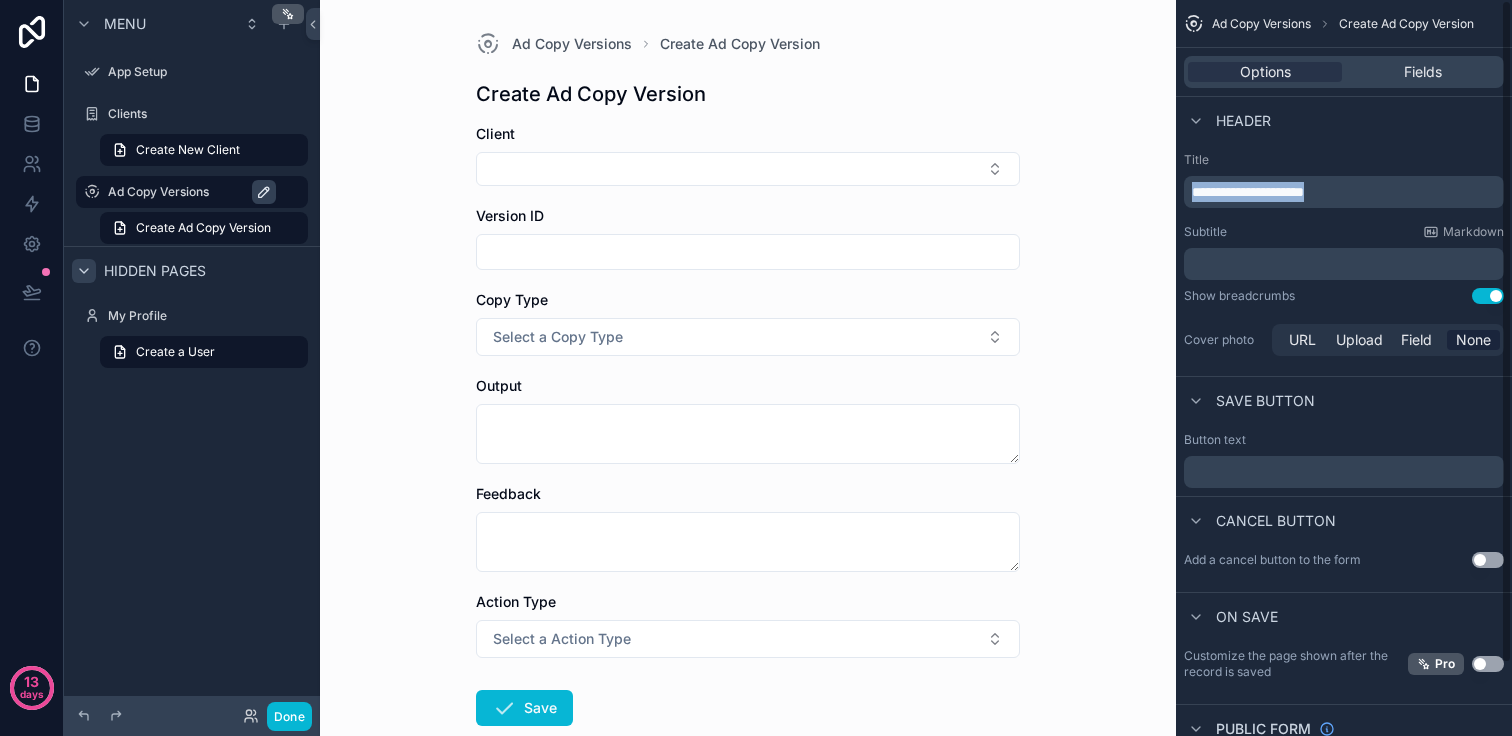 click on "**********" at bounding box center [1248, 192] 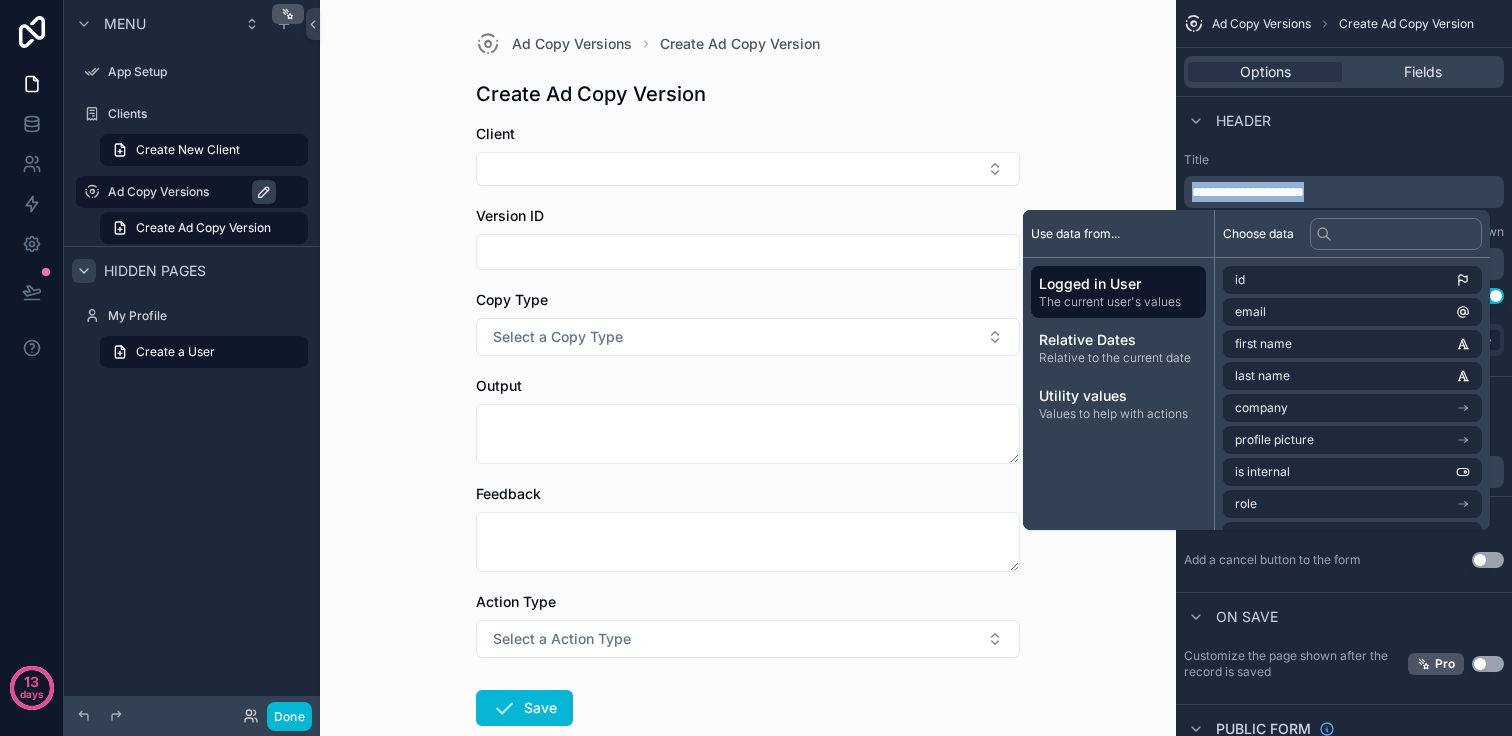 click on "Menu App Setup Clients Create New Client Ad Copy Versions Create Ad Copy Version Hidden pages My Profile Create a User" at bounding box center [192, 356] 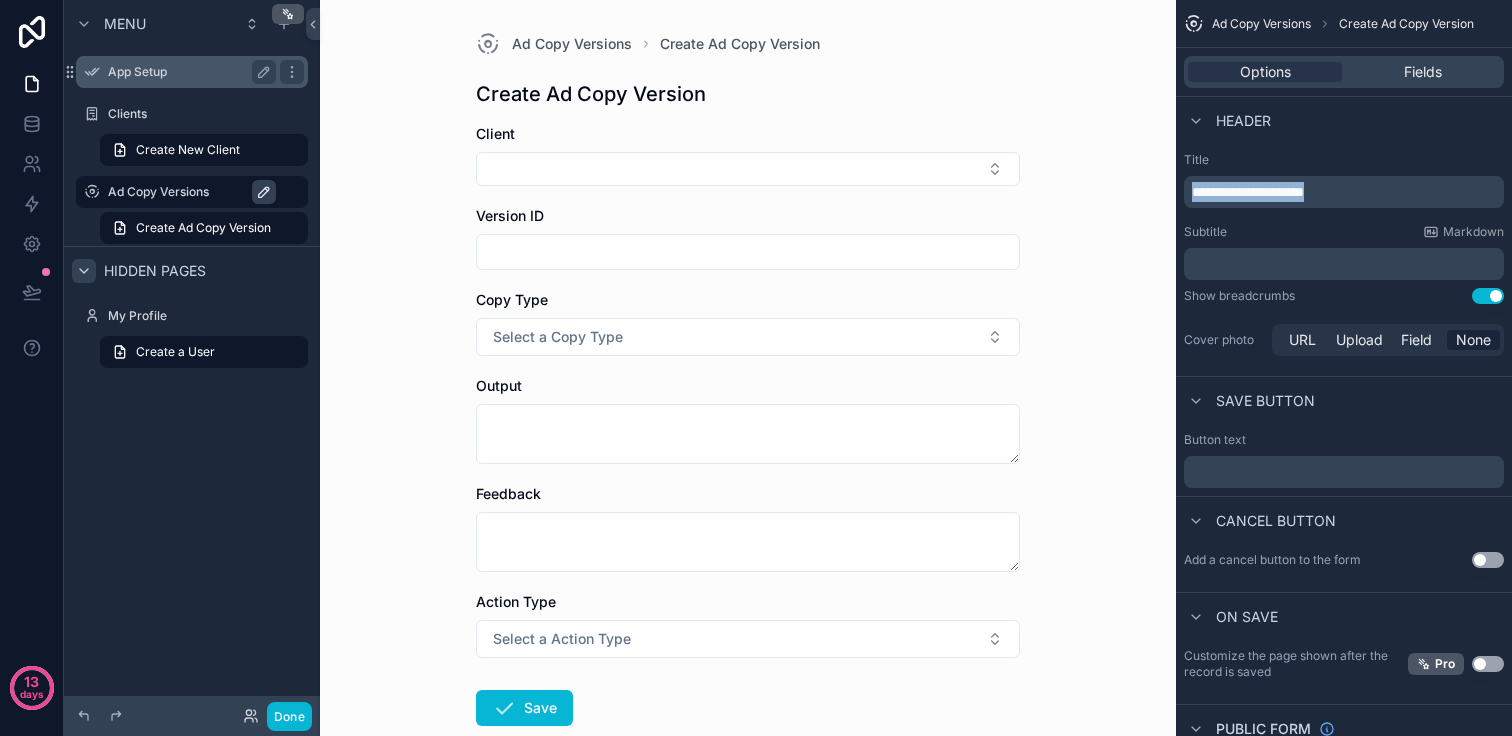 click on "App Setup" at bounding box center [188, 72] 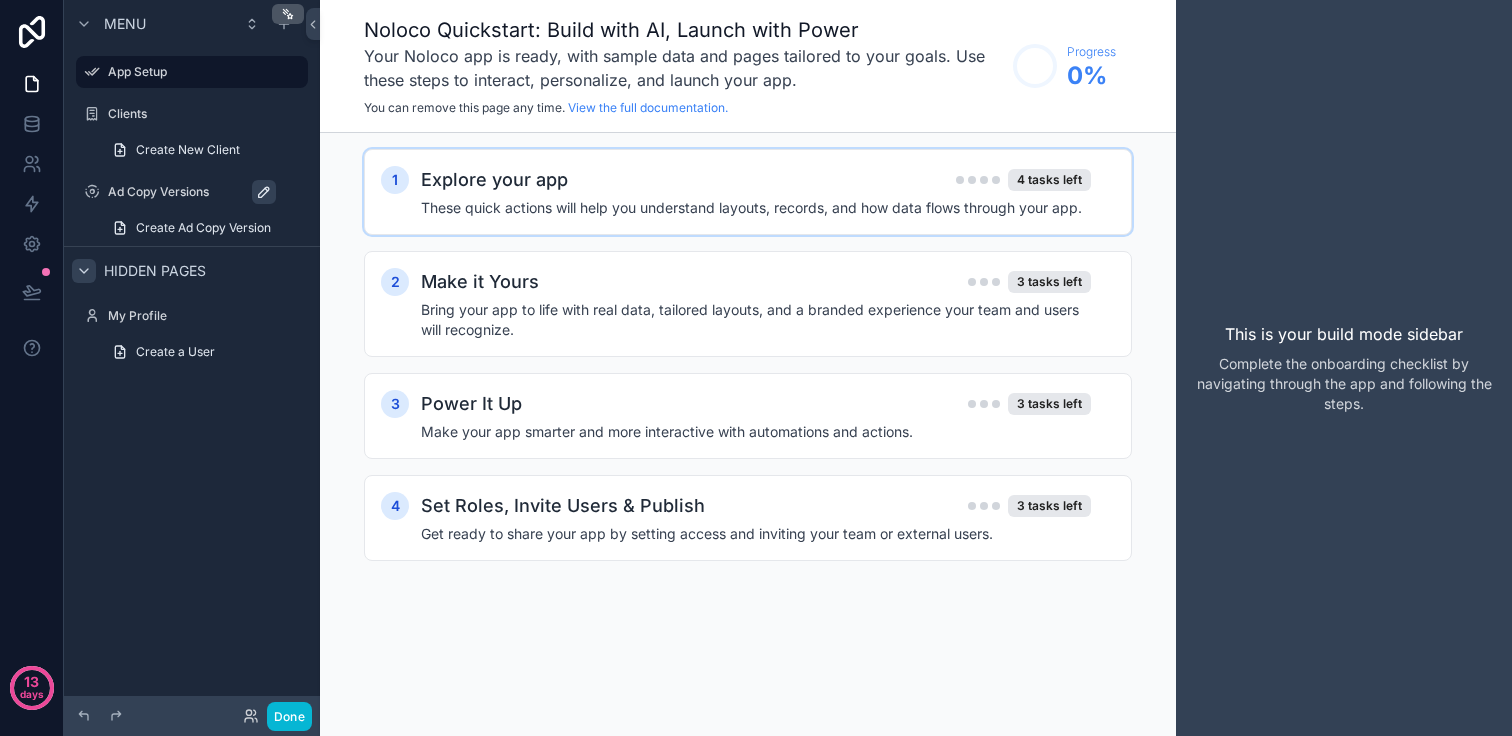 click on "Explore your app 4 tasks left" at bounding box center [756, 180] 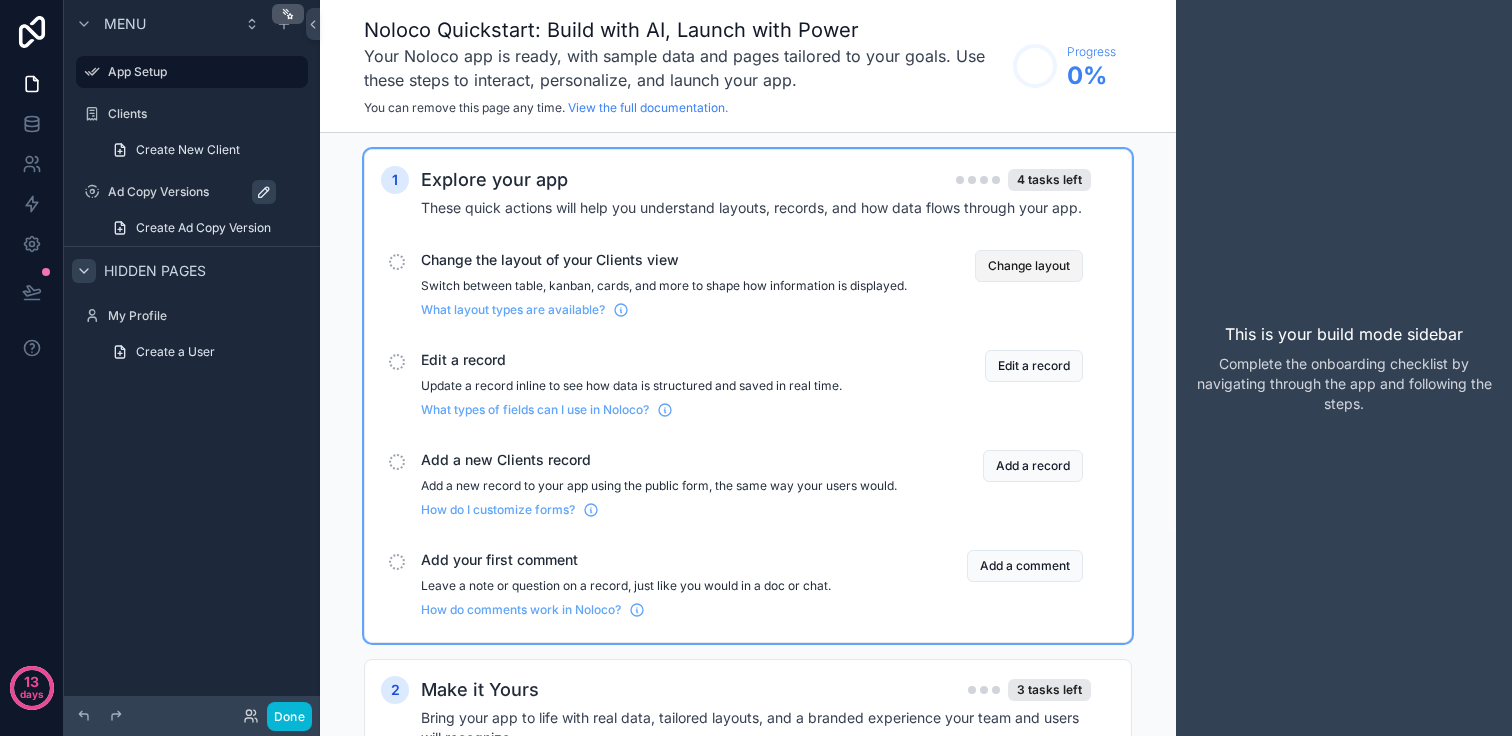 click on "Change layout" at bounding box center [1029, 266] 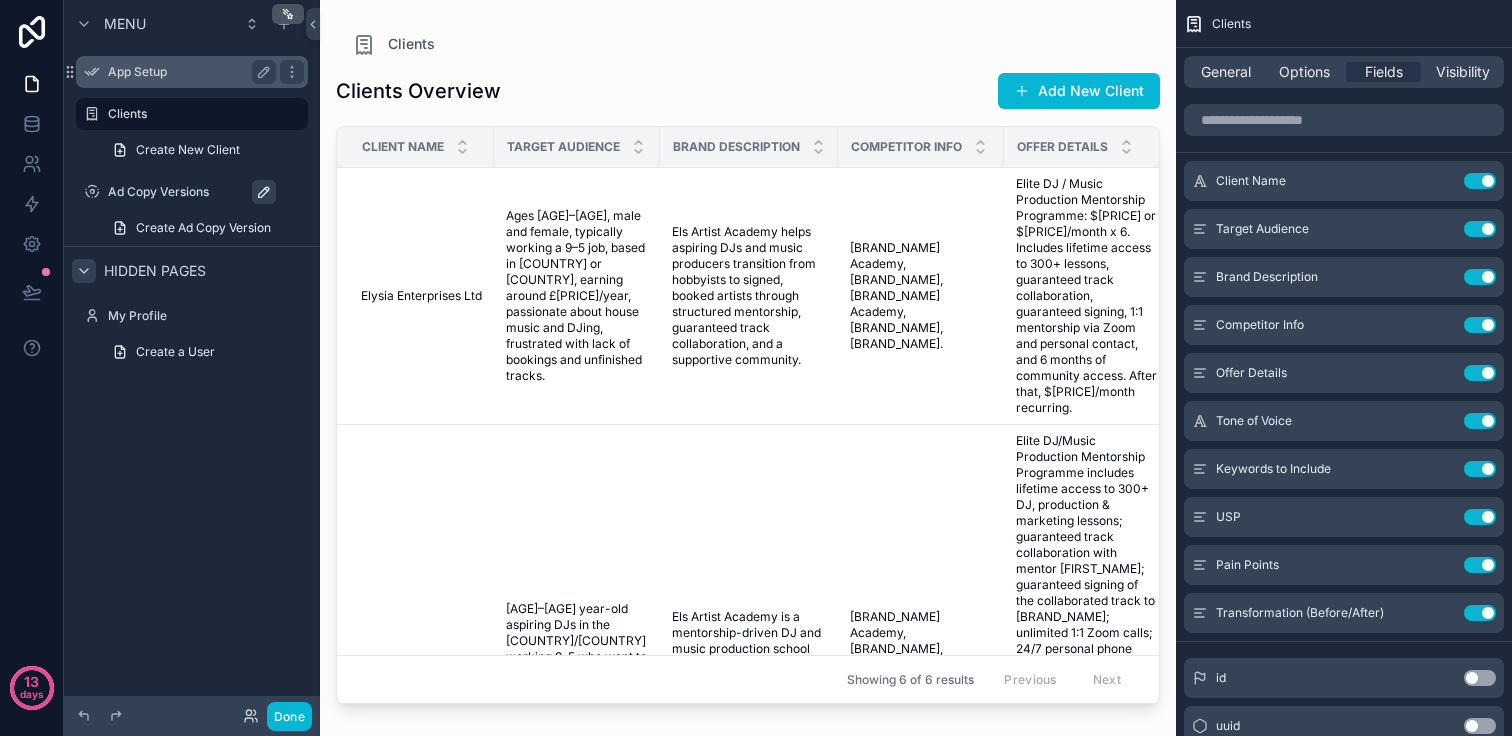 click on "App Setup" at bounding box center [188, 72] 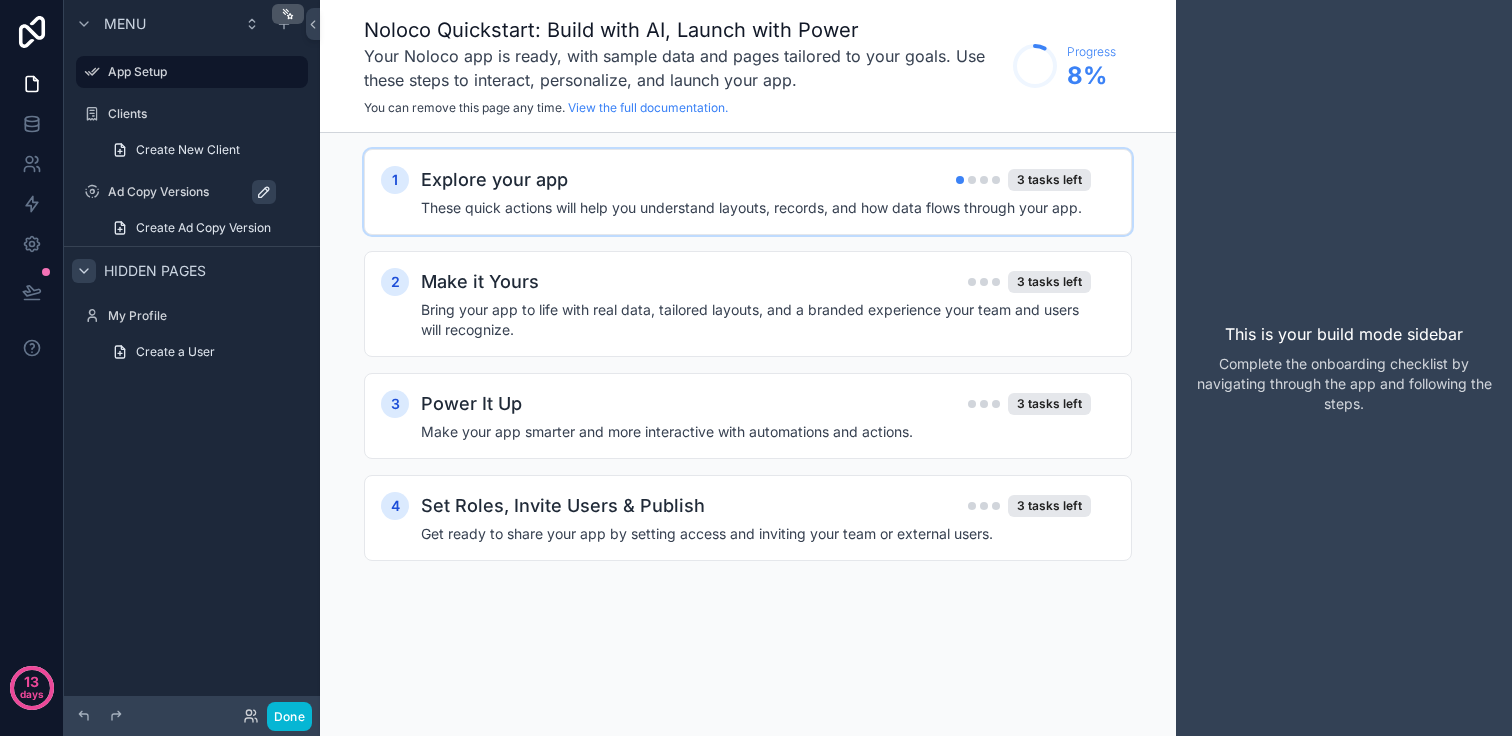 click on "These quick actions will help you understand layouts, records, and how data flows through your app." at bounding box center [756, 208] 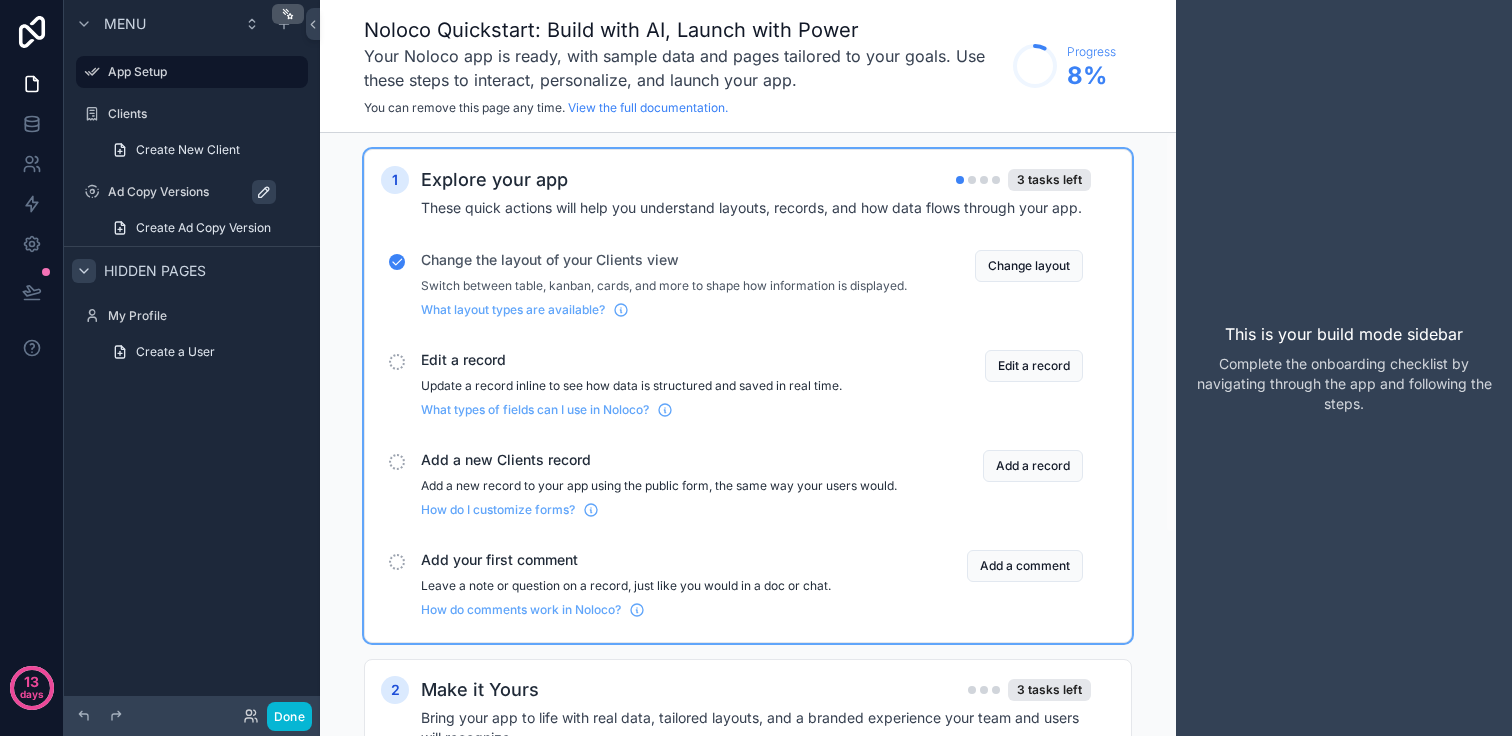 click on "These quick actions will help you understand layouts, records, and how data flows through your app." at bounding box center (756, 208) 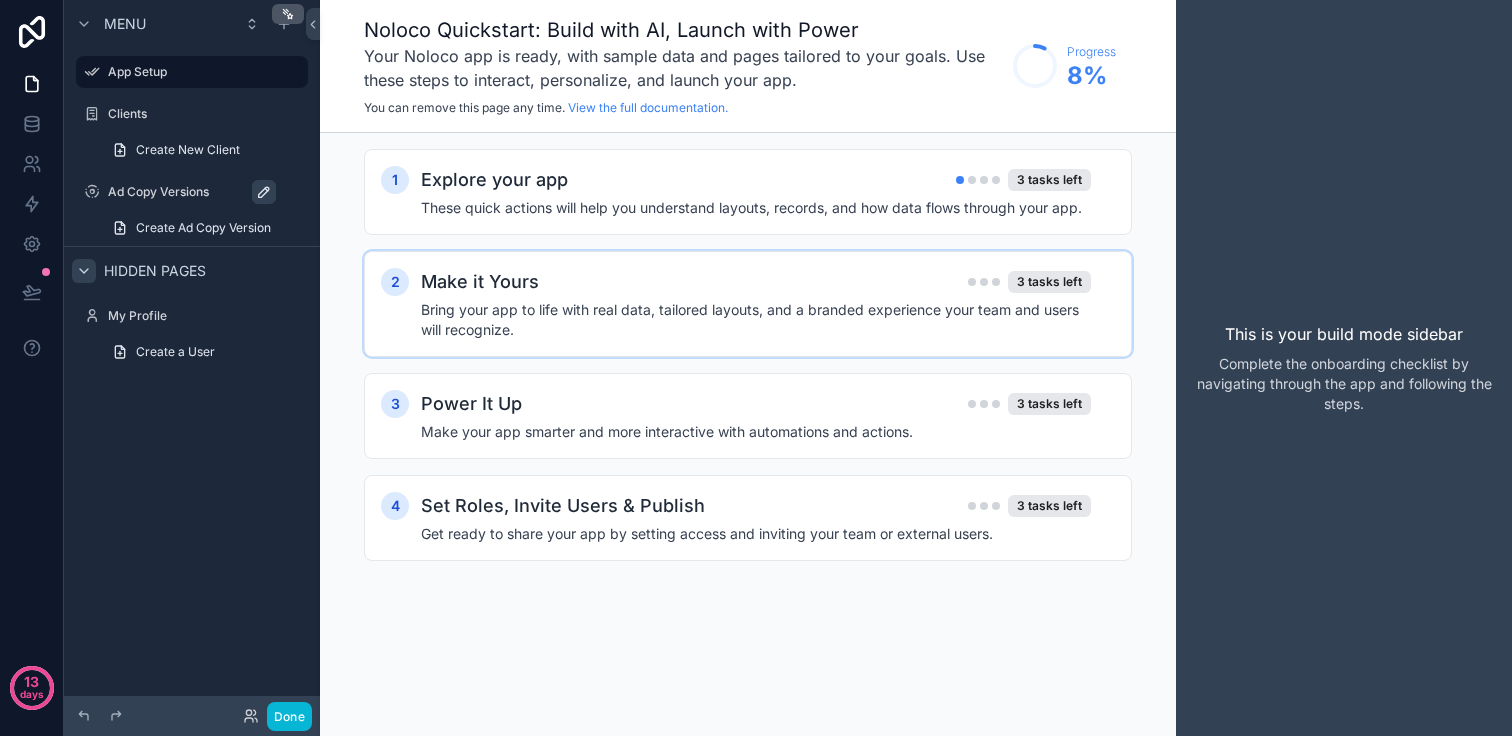 click on "Make it Yours 3 tasks left" at bounding box center (756, 282) 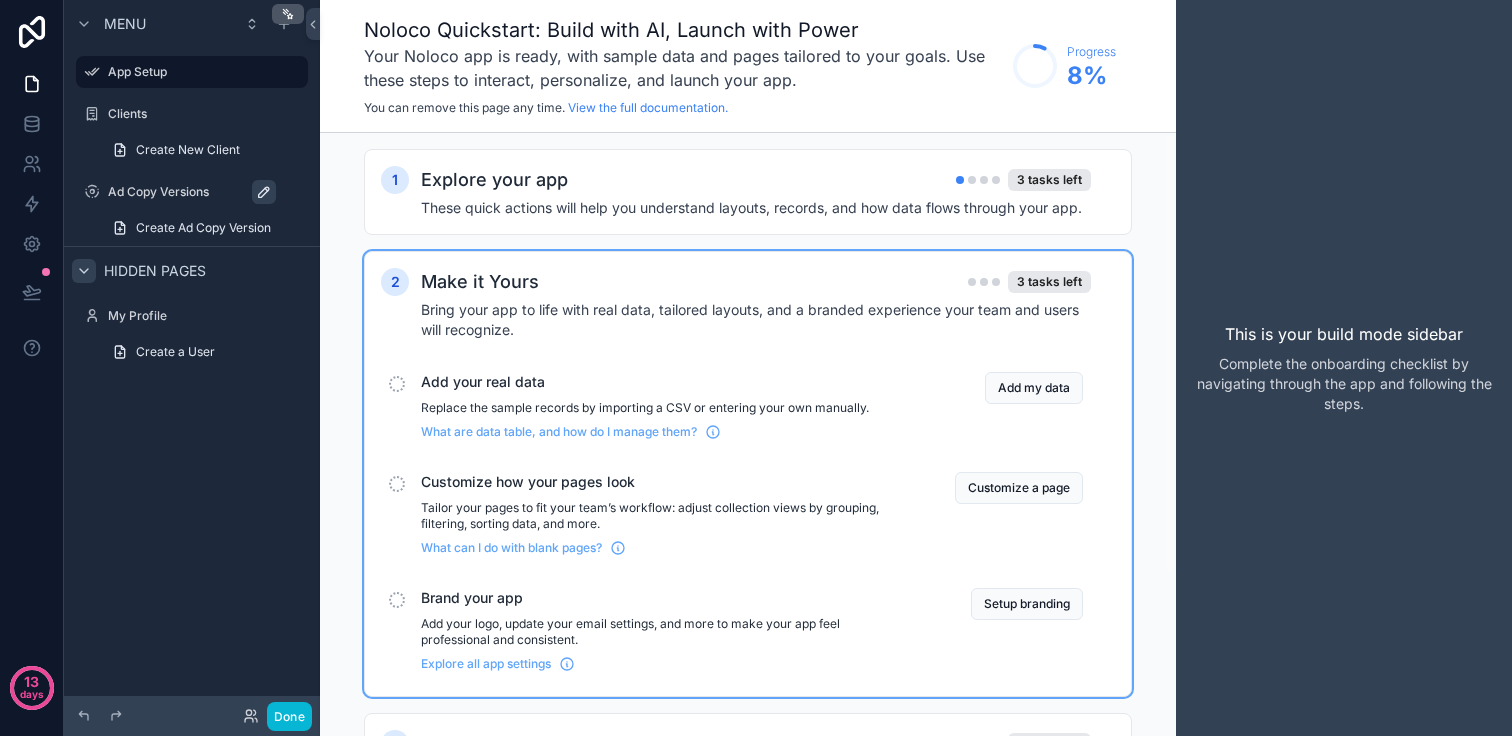 click on "Make it Yours 3 tasks left" at bounding box center [756, 282] 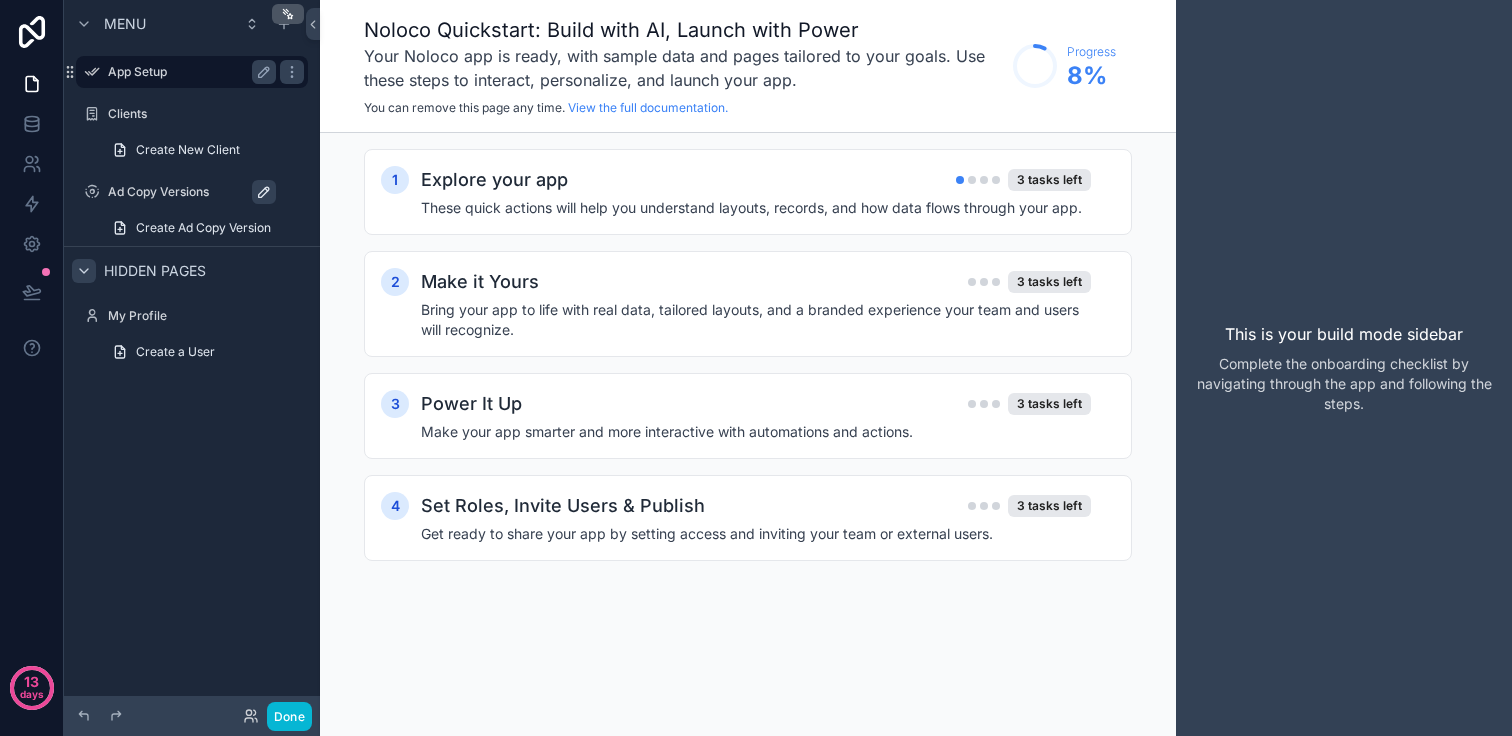 click on "App Setup" at bounding box center (188, 72) 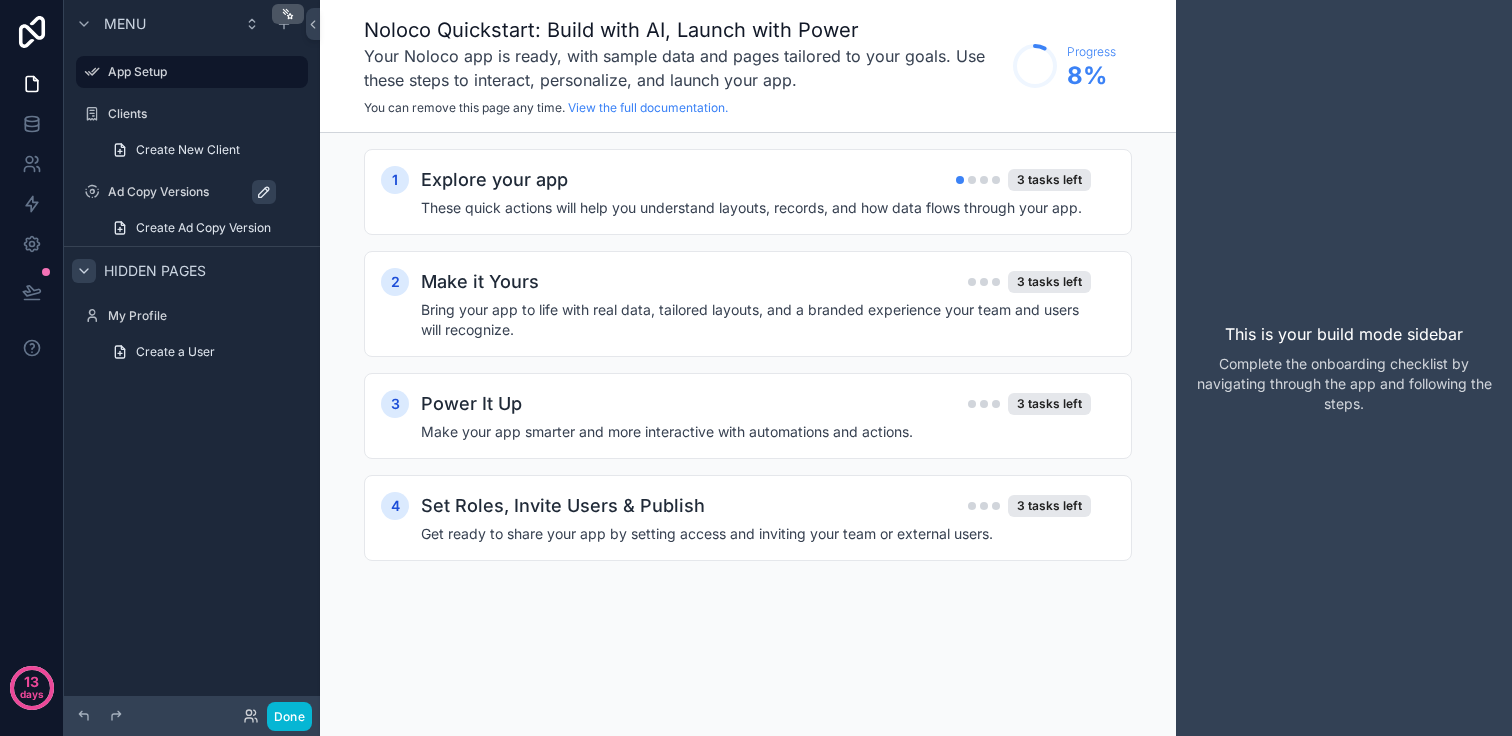 click on "Ad Copy Versions" at bounding box center [202, 192] 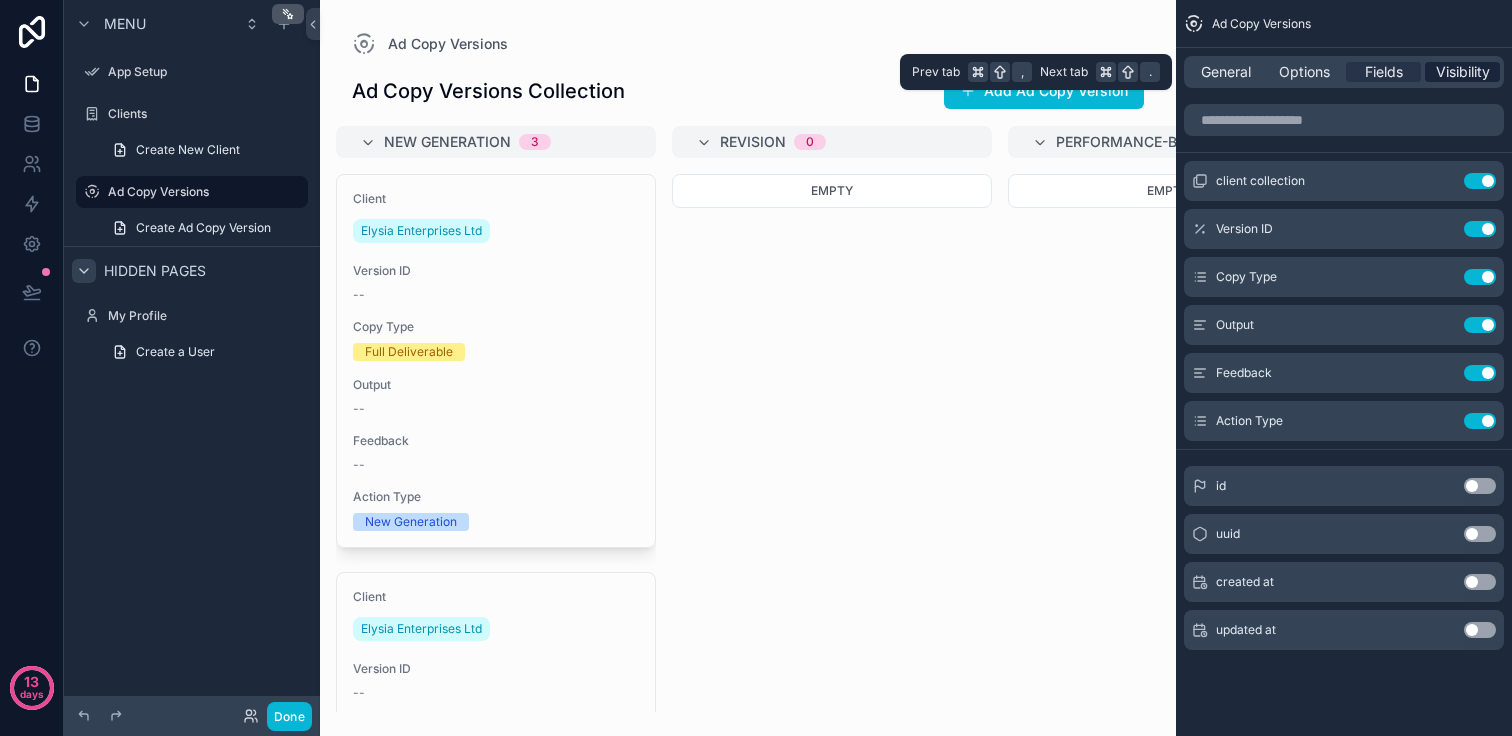 click on "Visibility" at bounding box center (1463, 72) 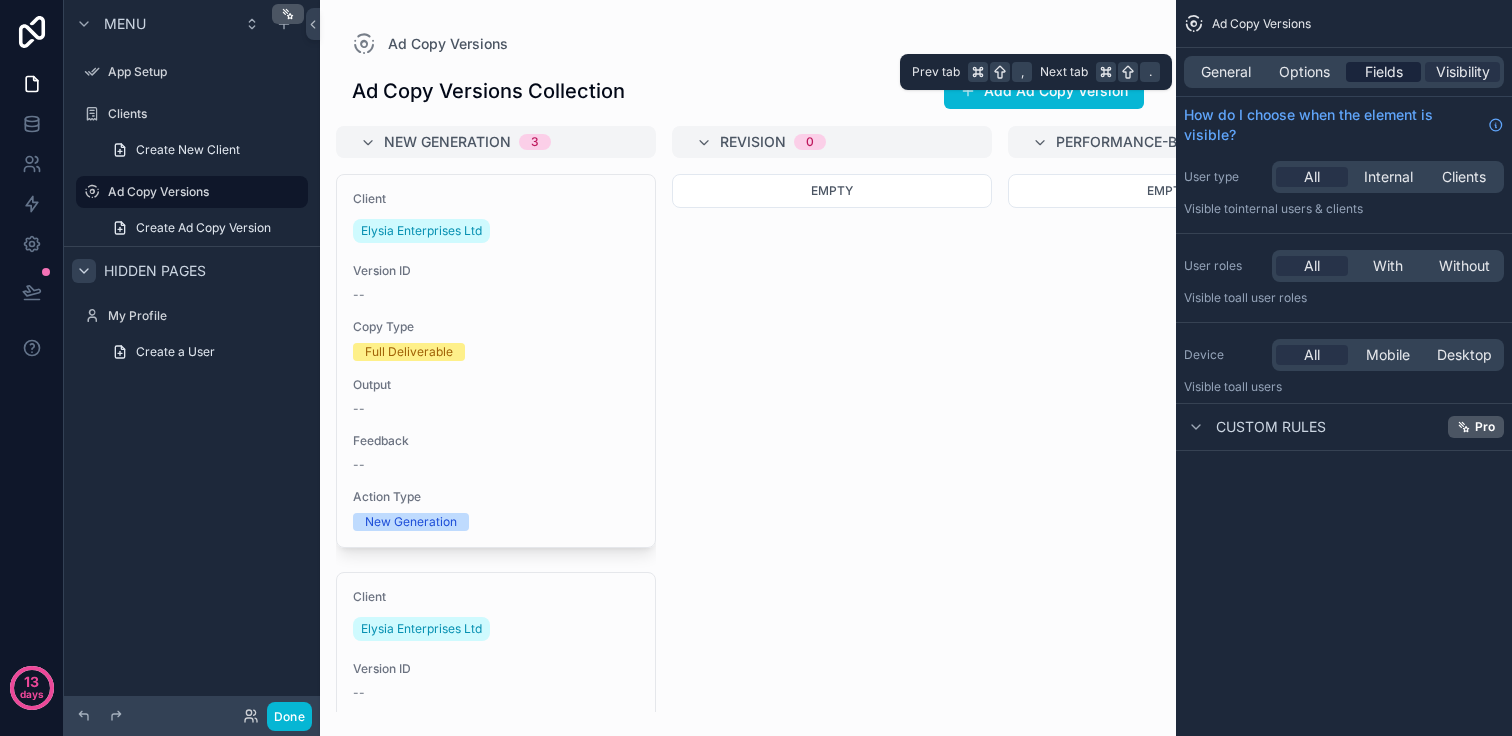 click on "Fields" at bounding box center (1384, 72) 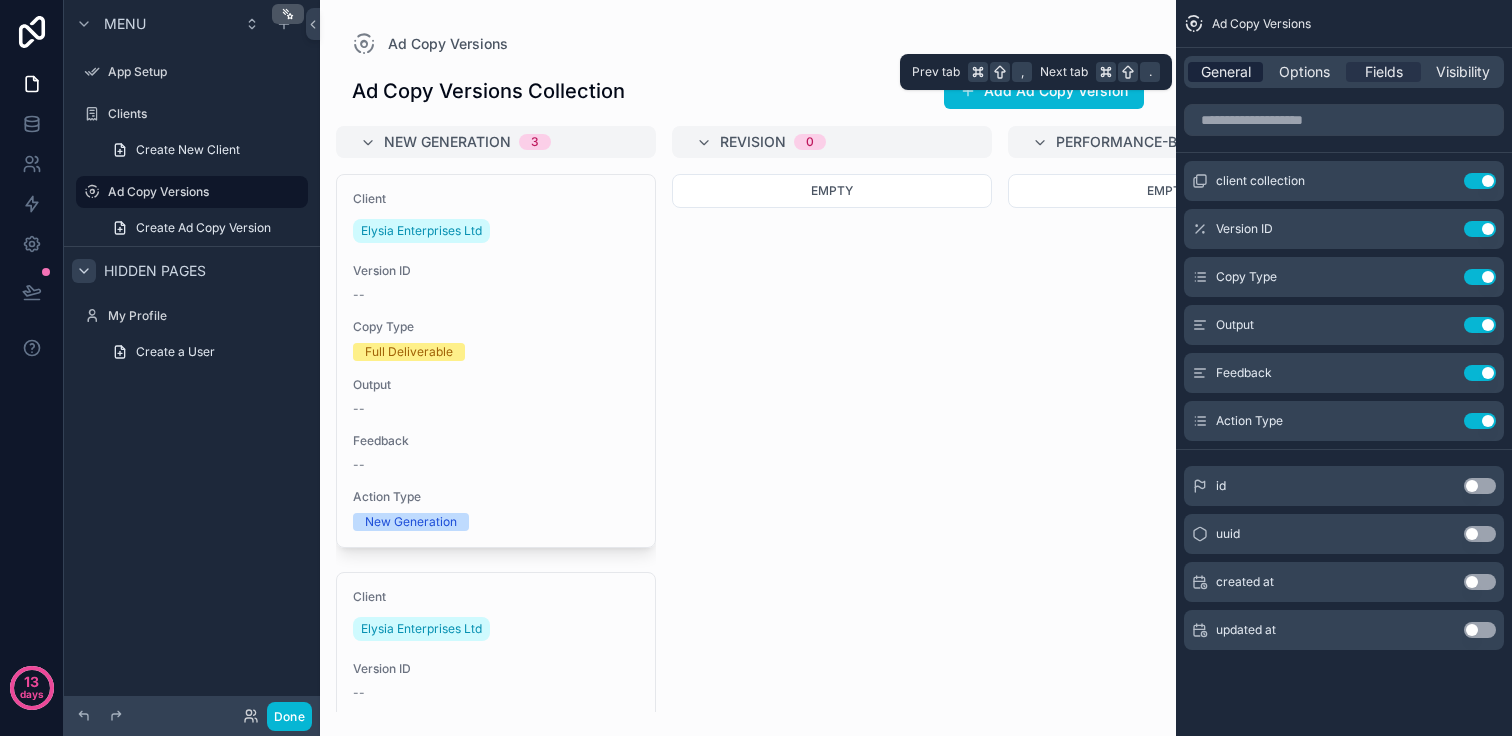 click on "General" at bounding box center (1226, 72) 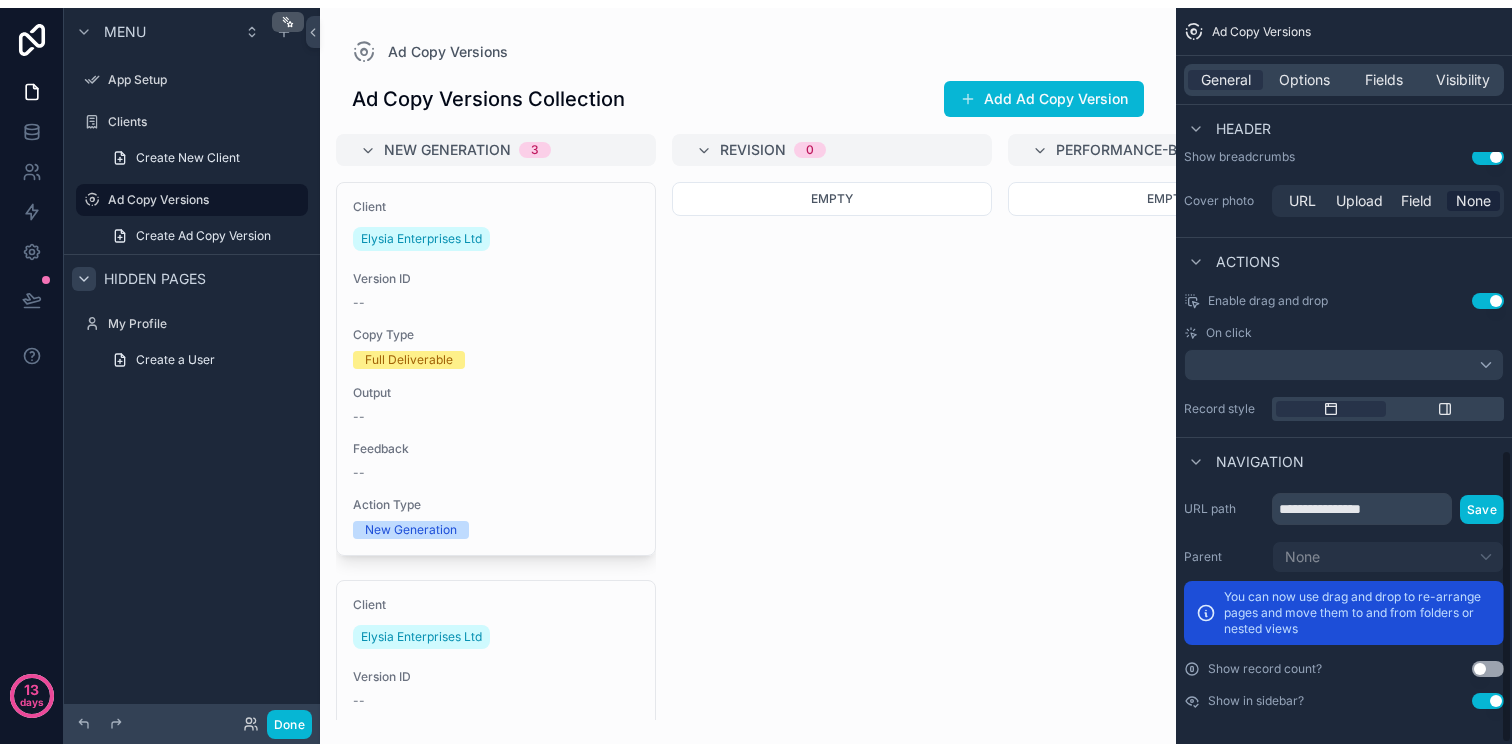 scroll, scrollTop: 1108, scrollLeft: 0, axis: vertical 